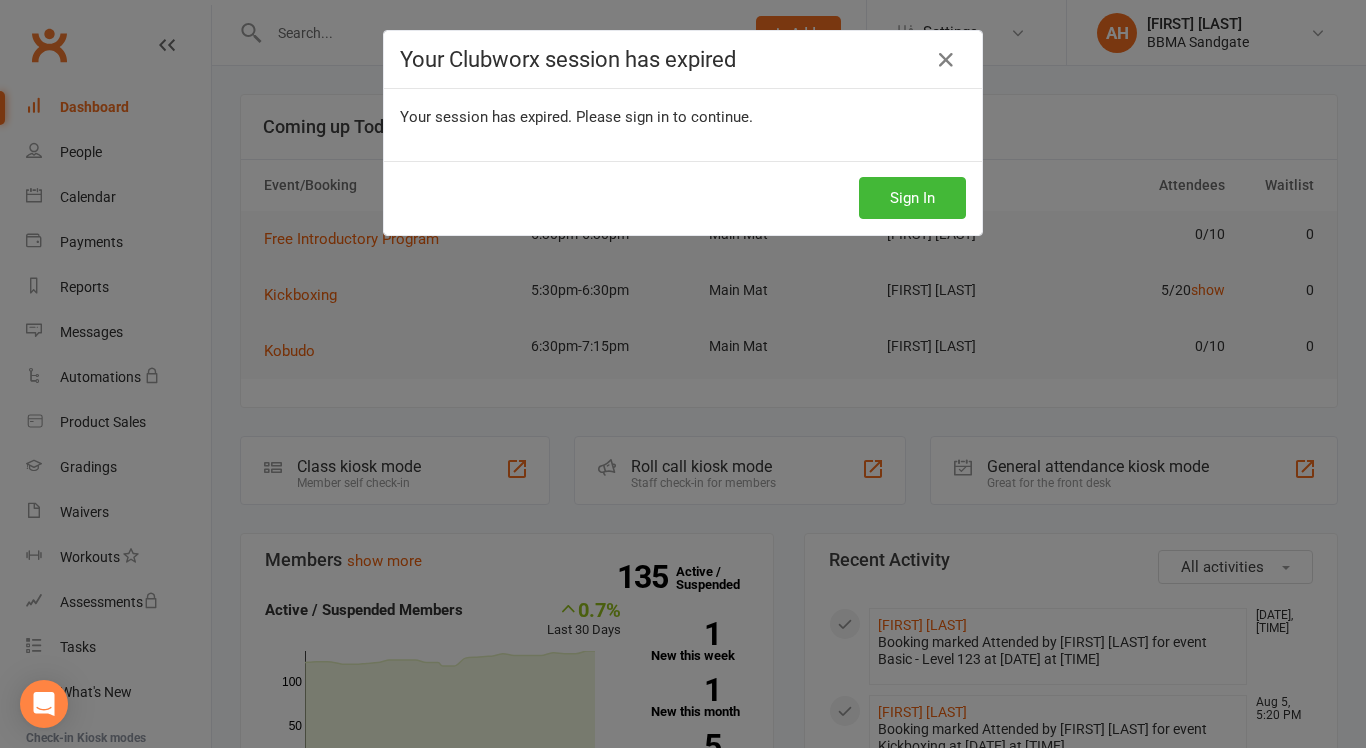 scroll, scrollTop: 0, scrollLeft: 0, axis: both 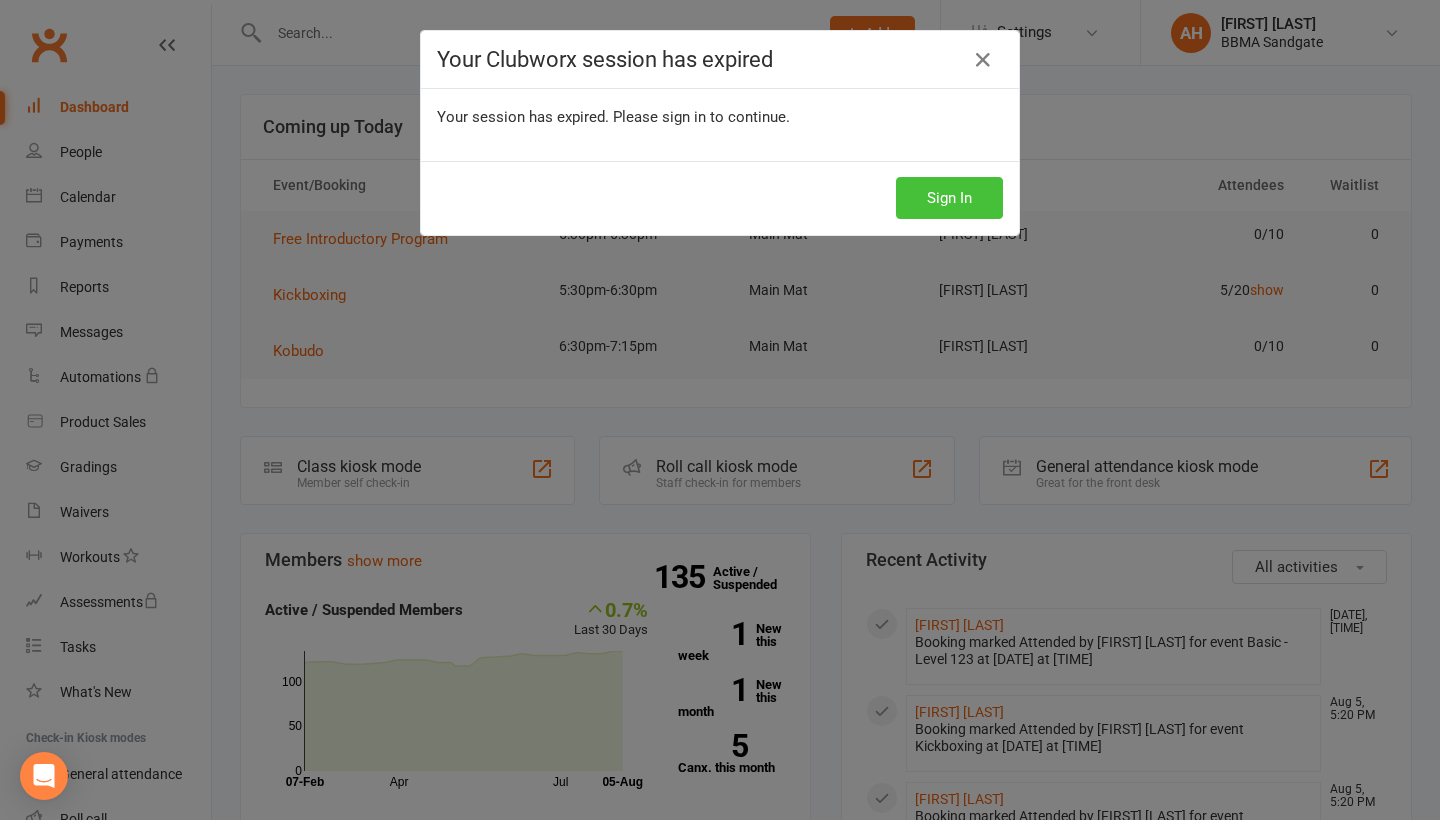 click on "Sign In" at bounding box center (949, 198) 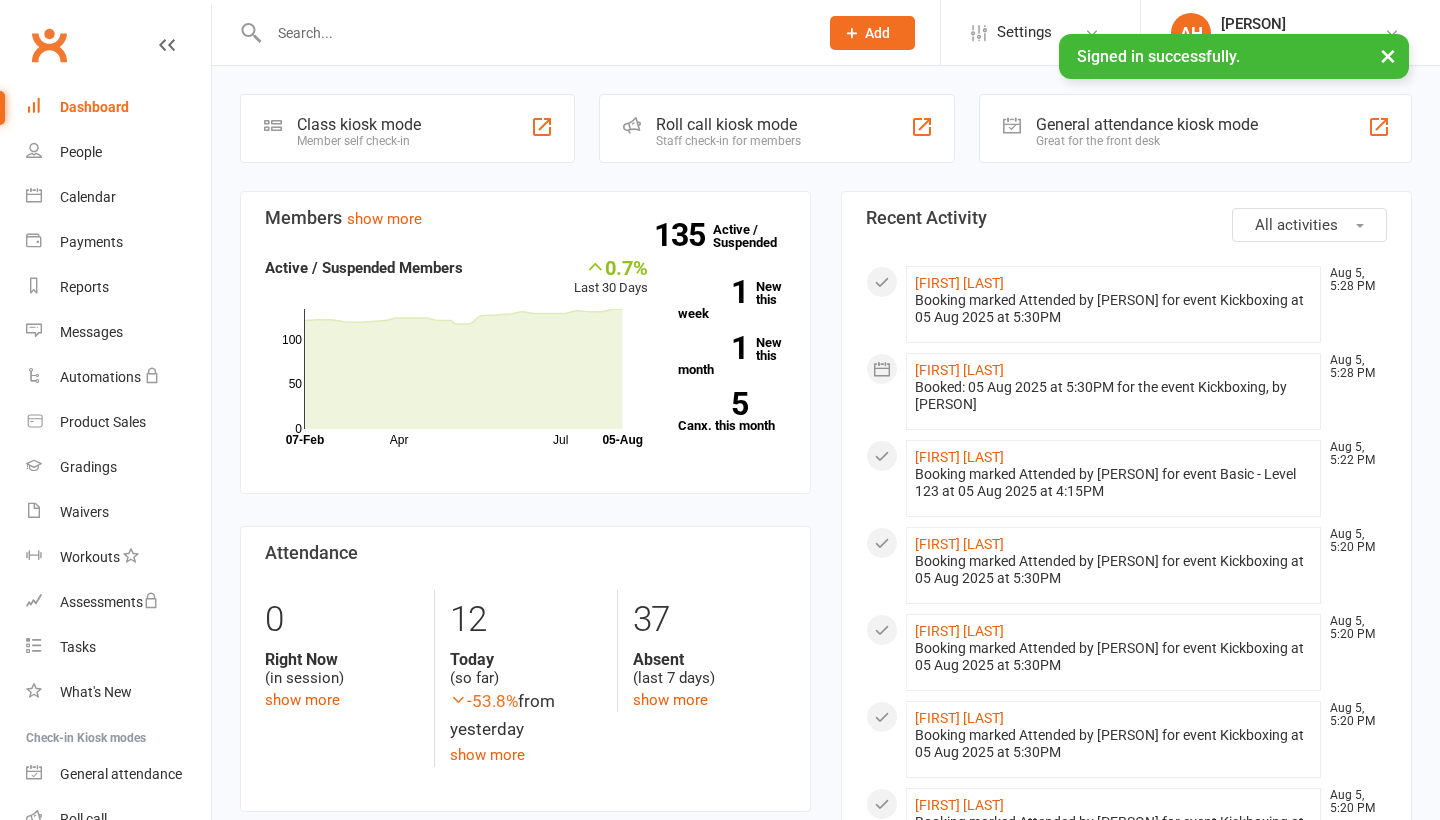 scroll, scrollTop: 0, scrollLeft: 0, axis: both 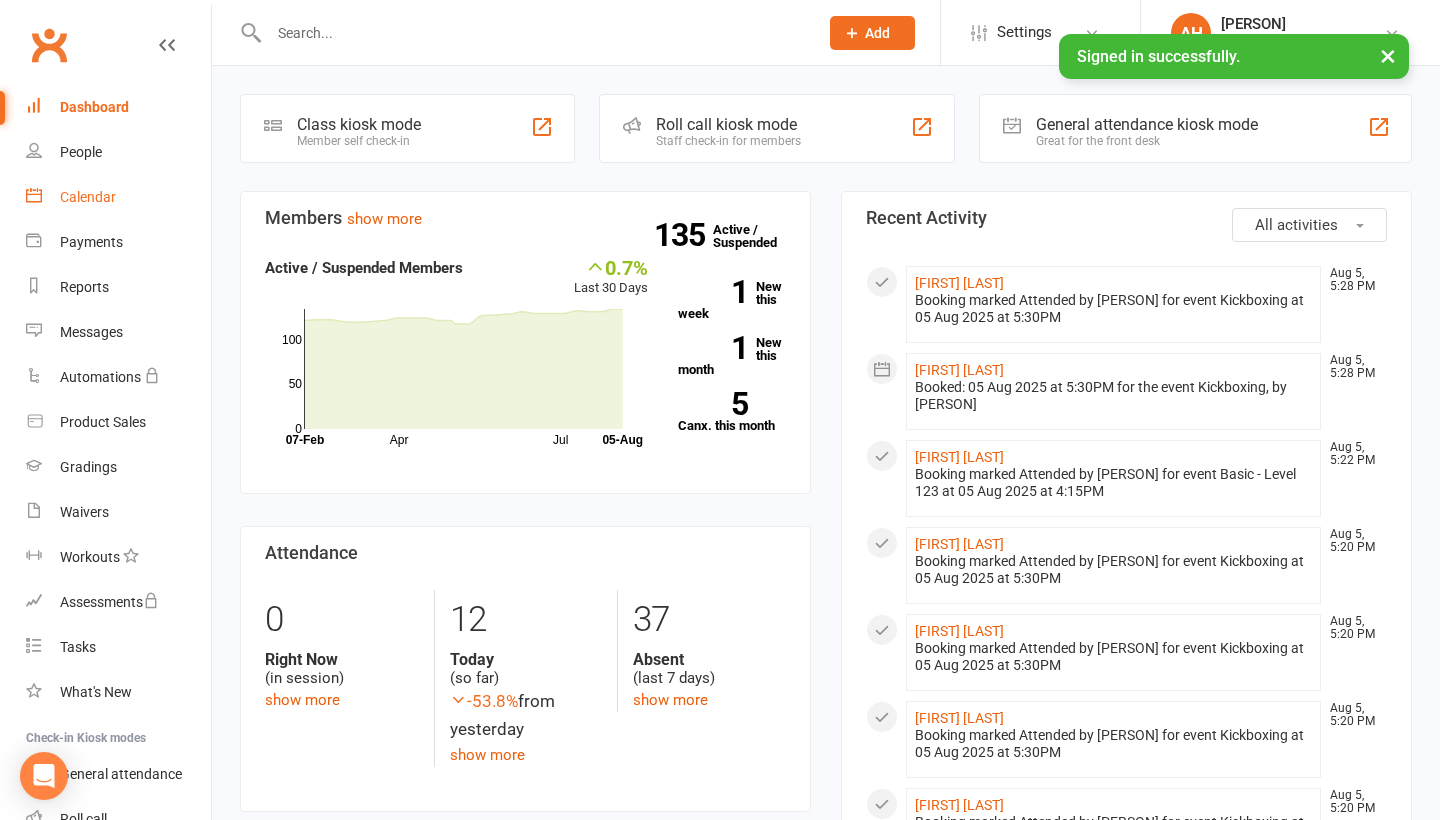 click on "Calendar" at bounding box center (118, 197) 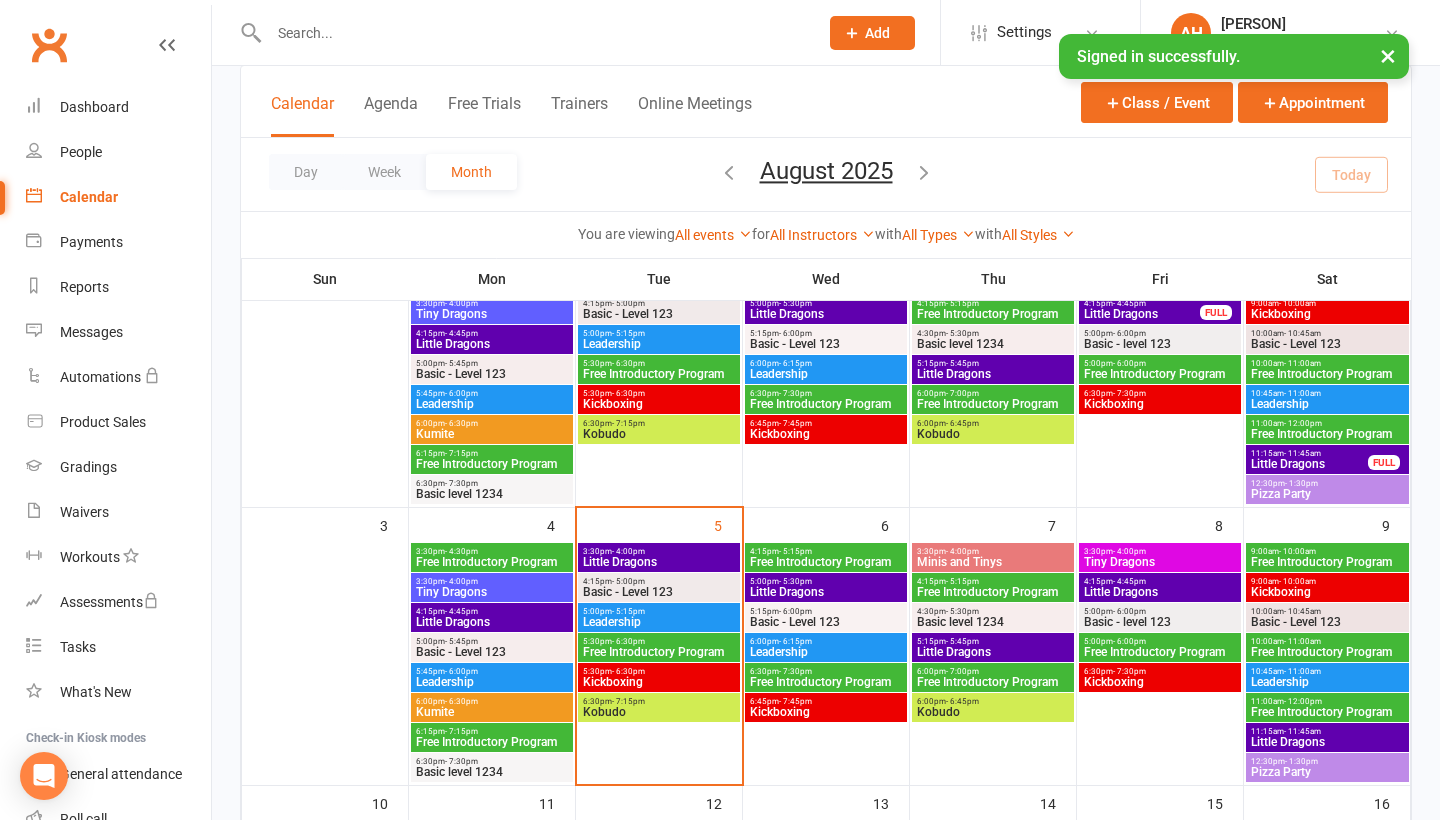 scroll, scrollTop: 295, scrollLeft: 0, axis: vertical 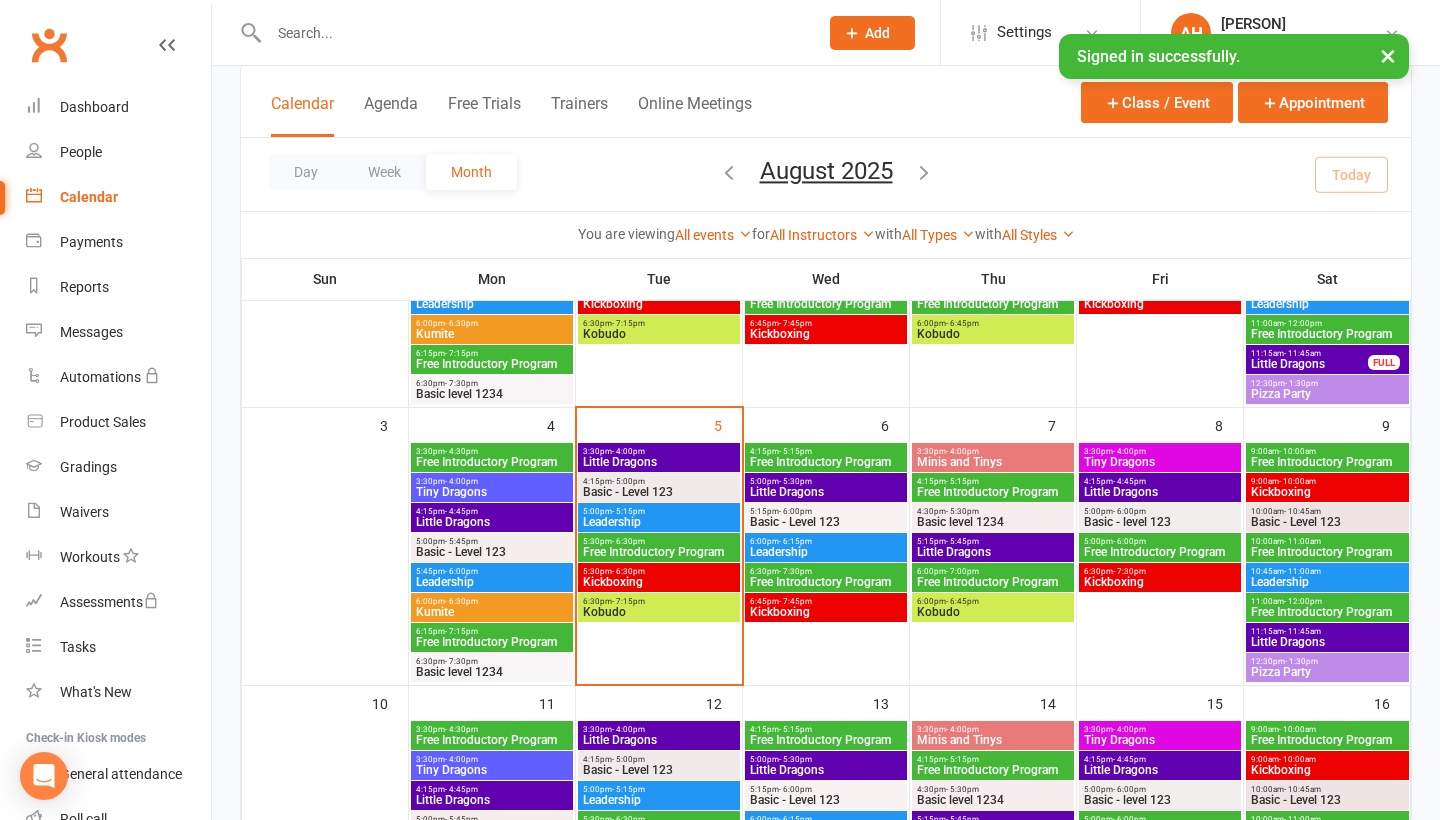 click on "Kickboxing" at bounding box center [659, 582] 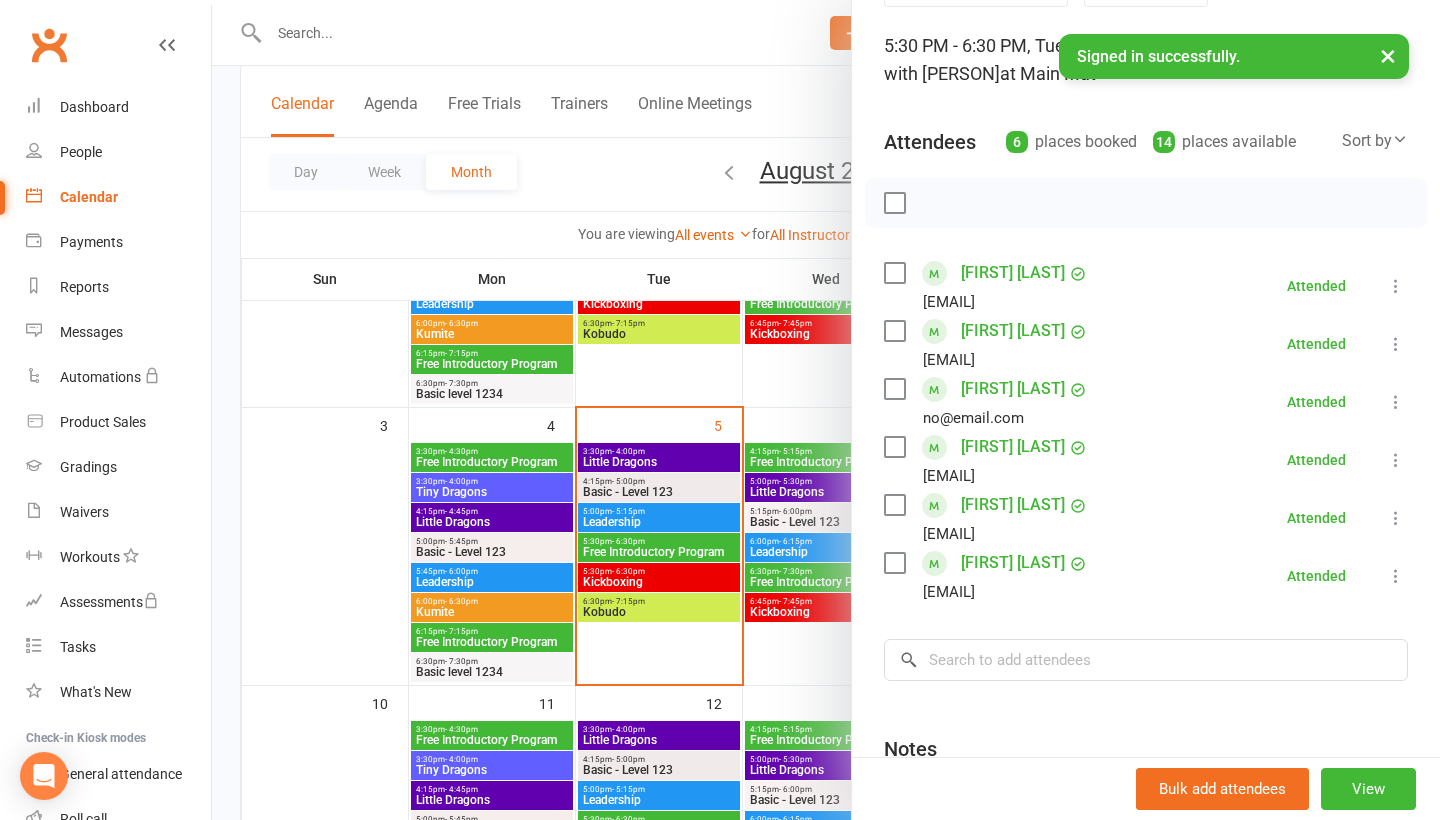 scroll, scrollTop: 126, scrollLeft: 0, axis: vertical 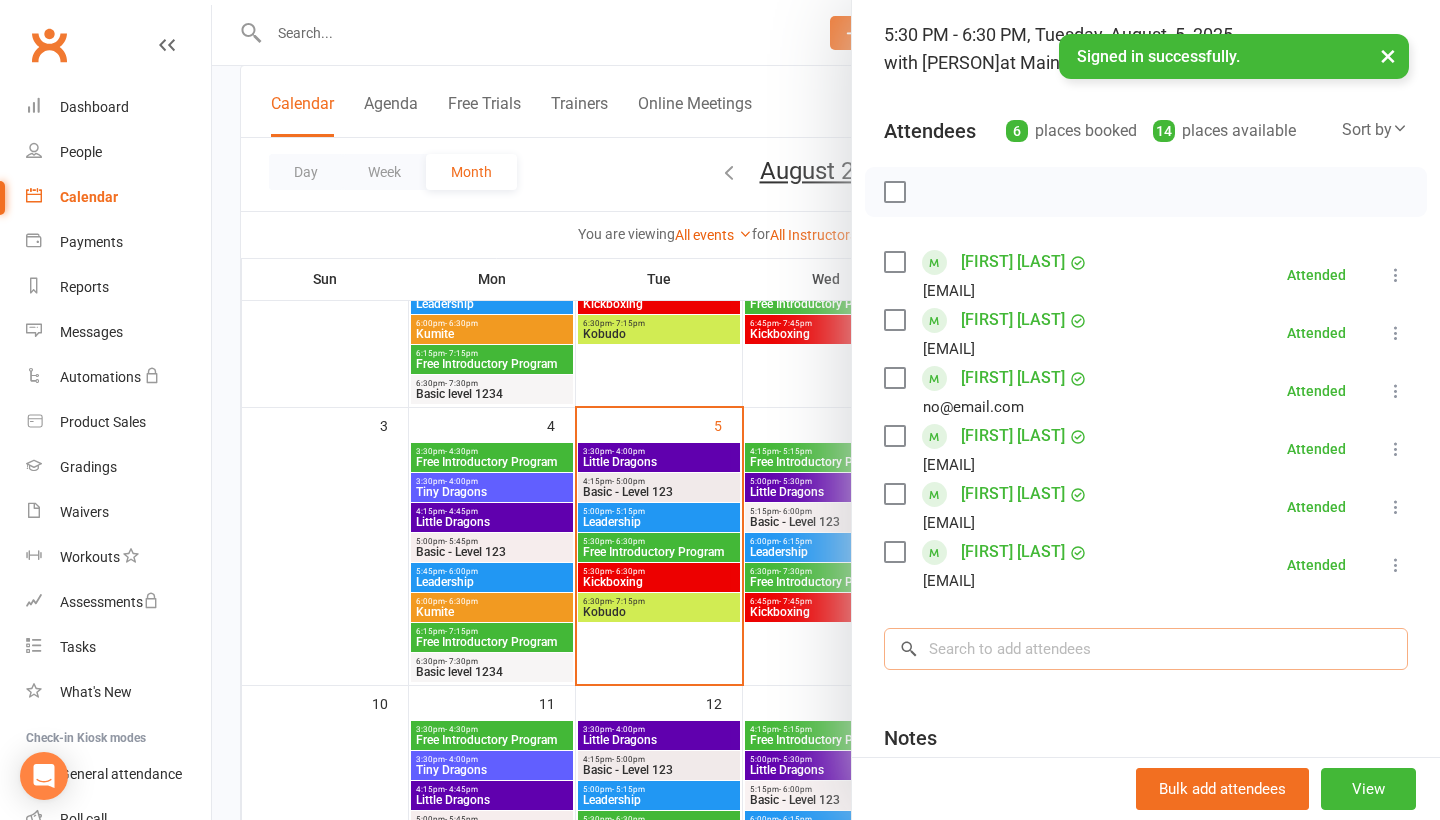 click at bounding box center (1146, 649) 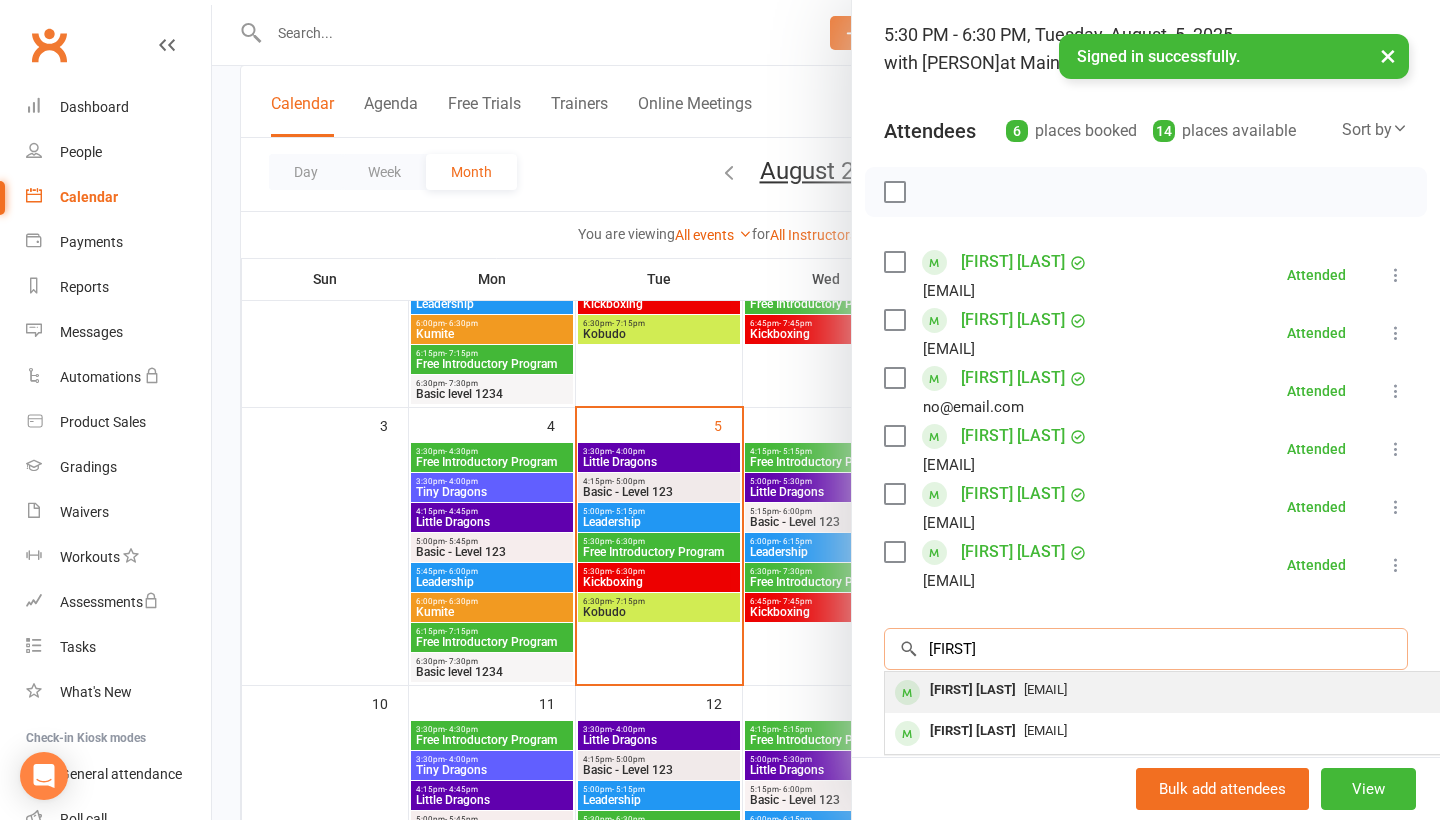 type on "[FIRST]" 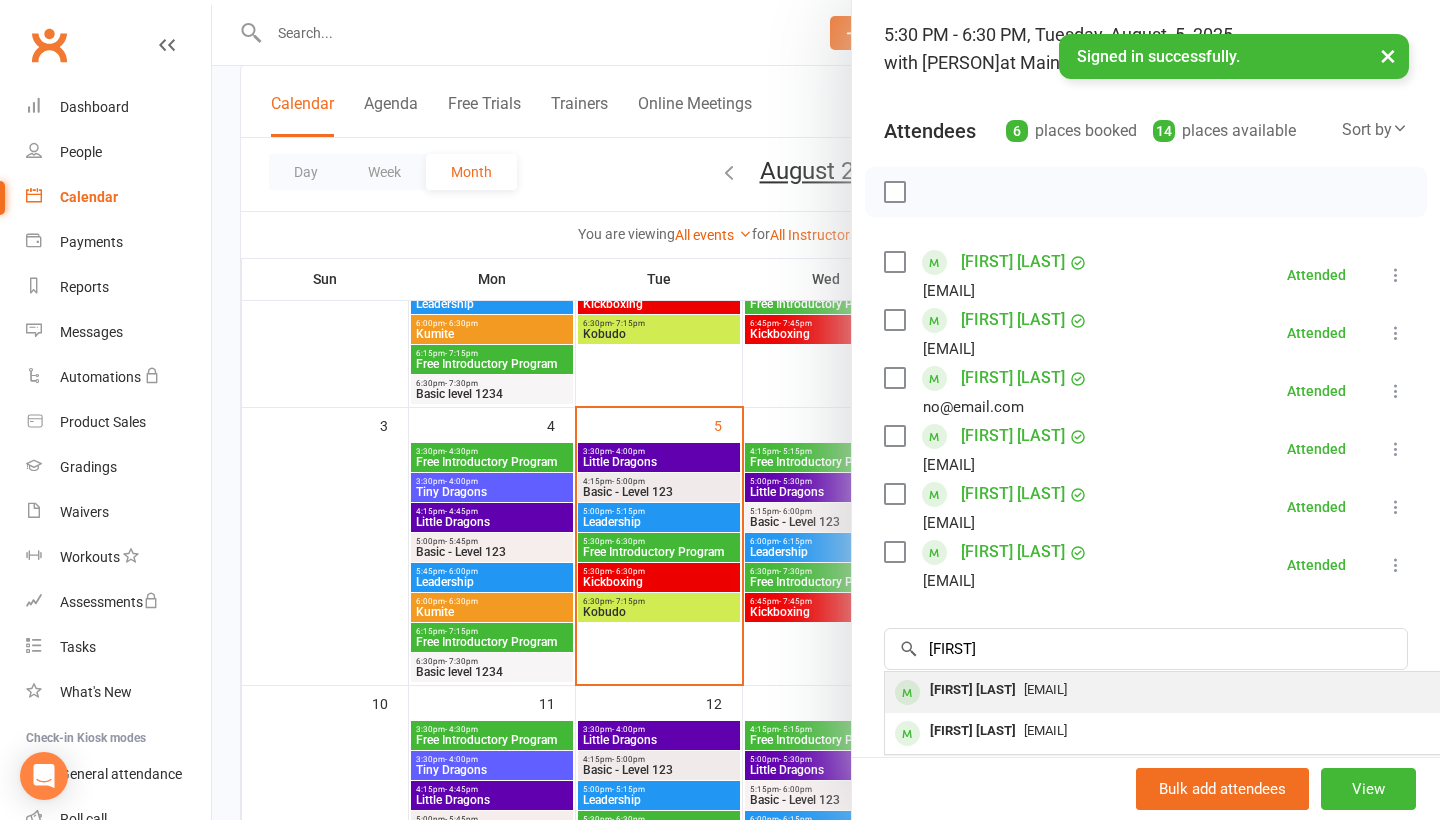 click on "[EMAIL]" at bounding box center [1045, 689] 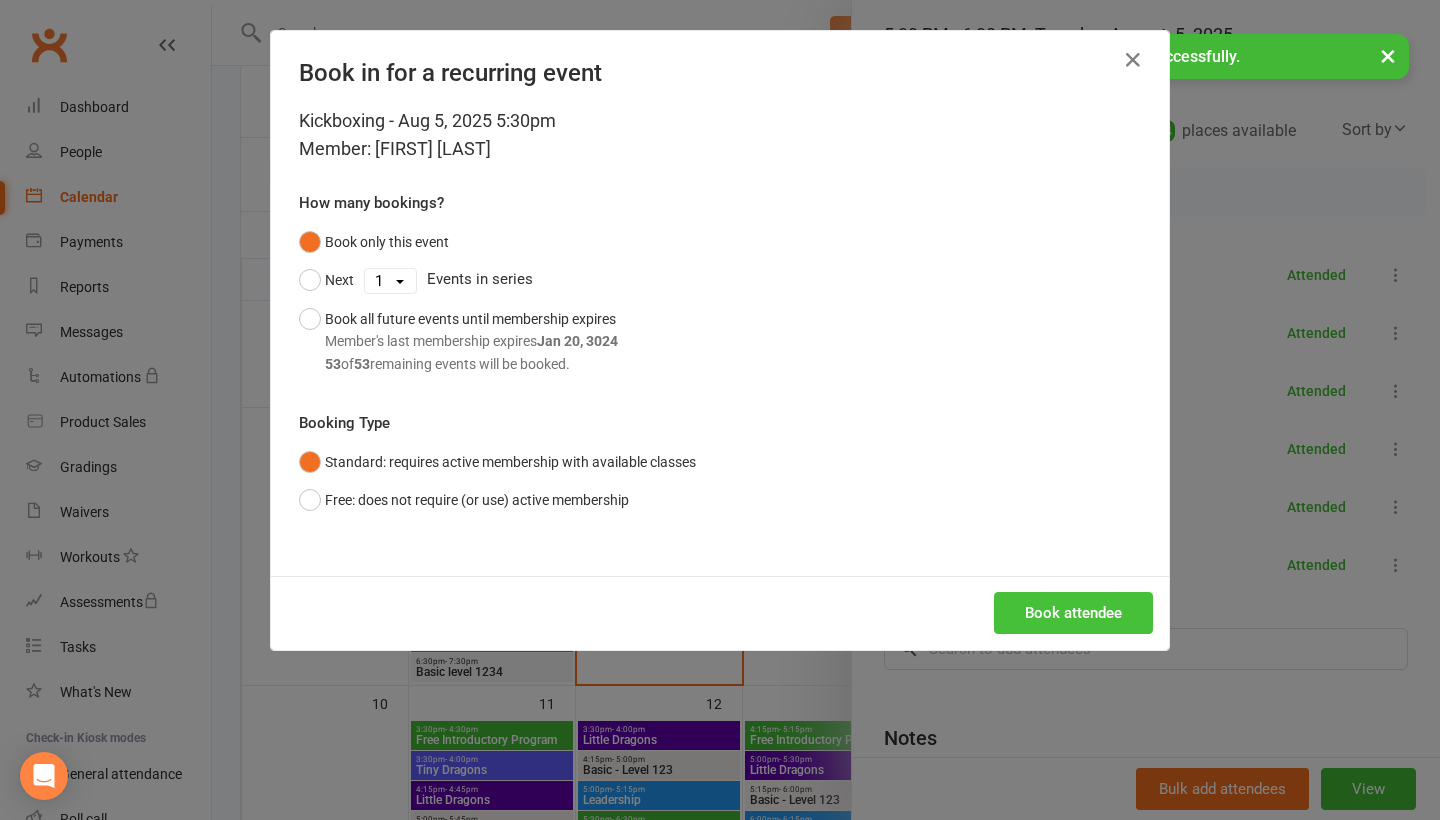 click on "Book attendee" at bounding box center (1073, 613) 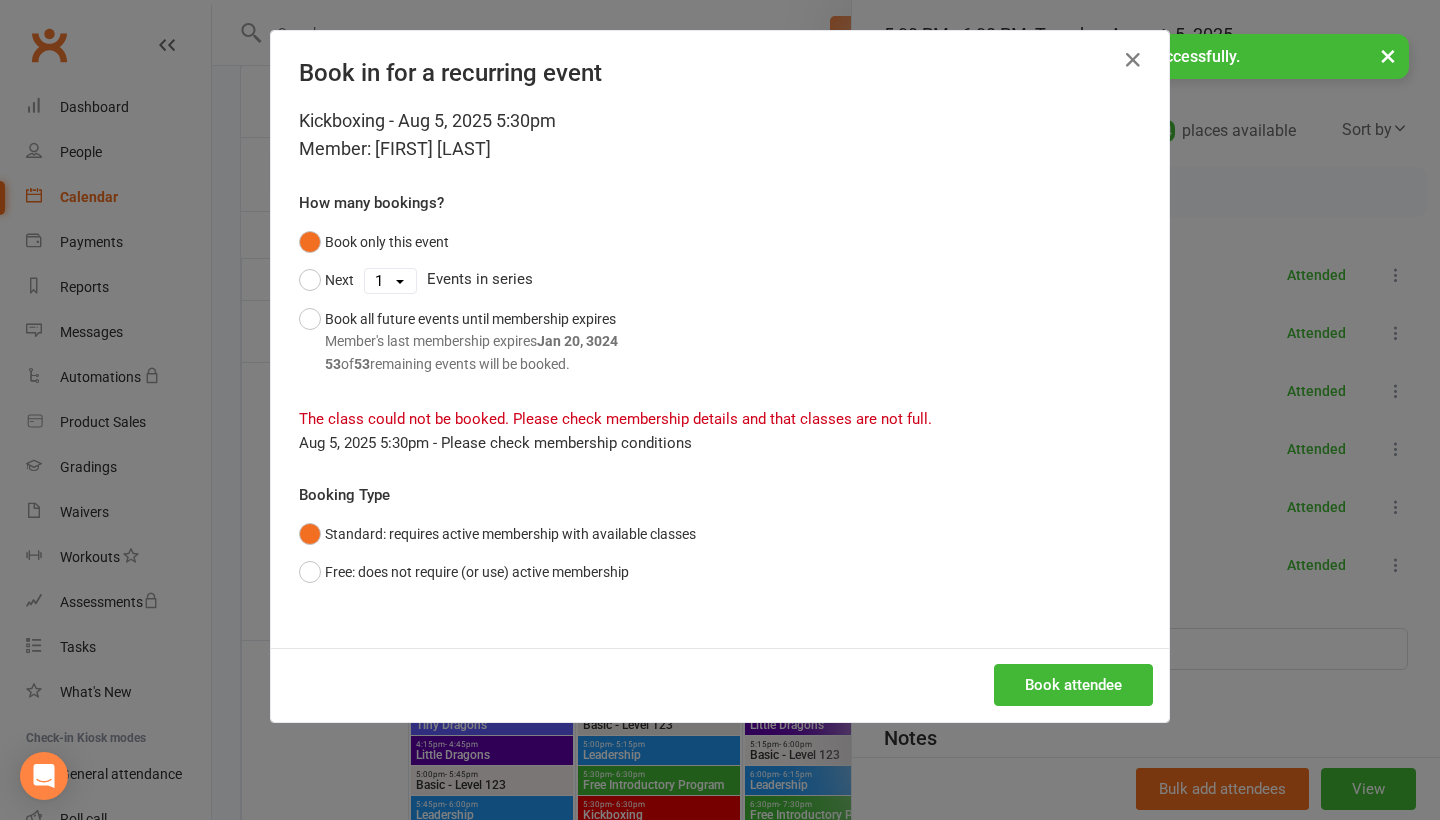 scroll, scrollTop: 340, scrollLeft: 0, axis: vertical 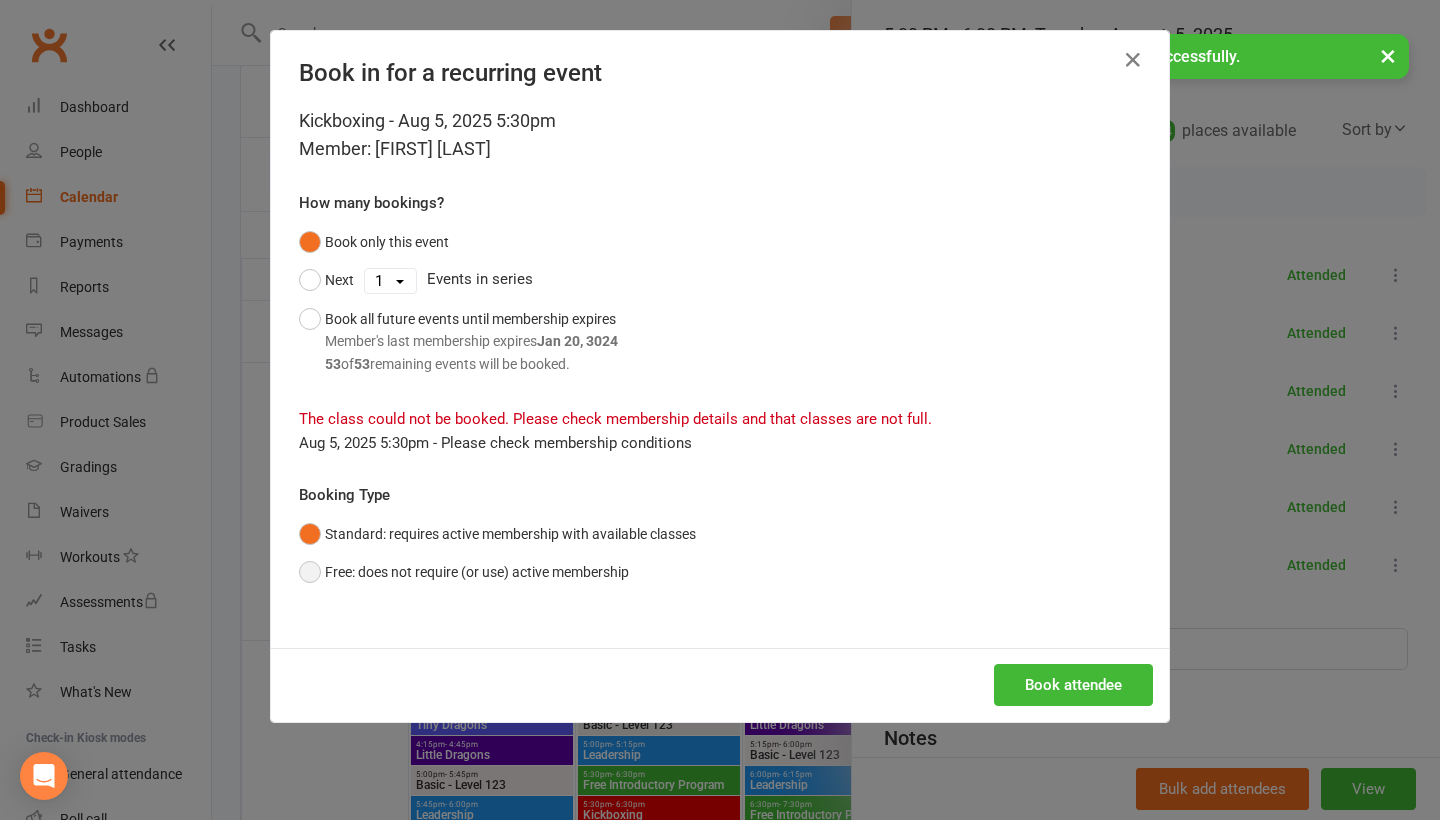 click on "Free: does not require (or use) active membership" at bounding box center (464, 572) 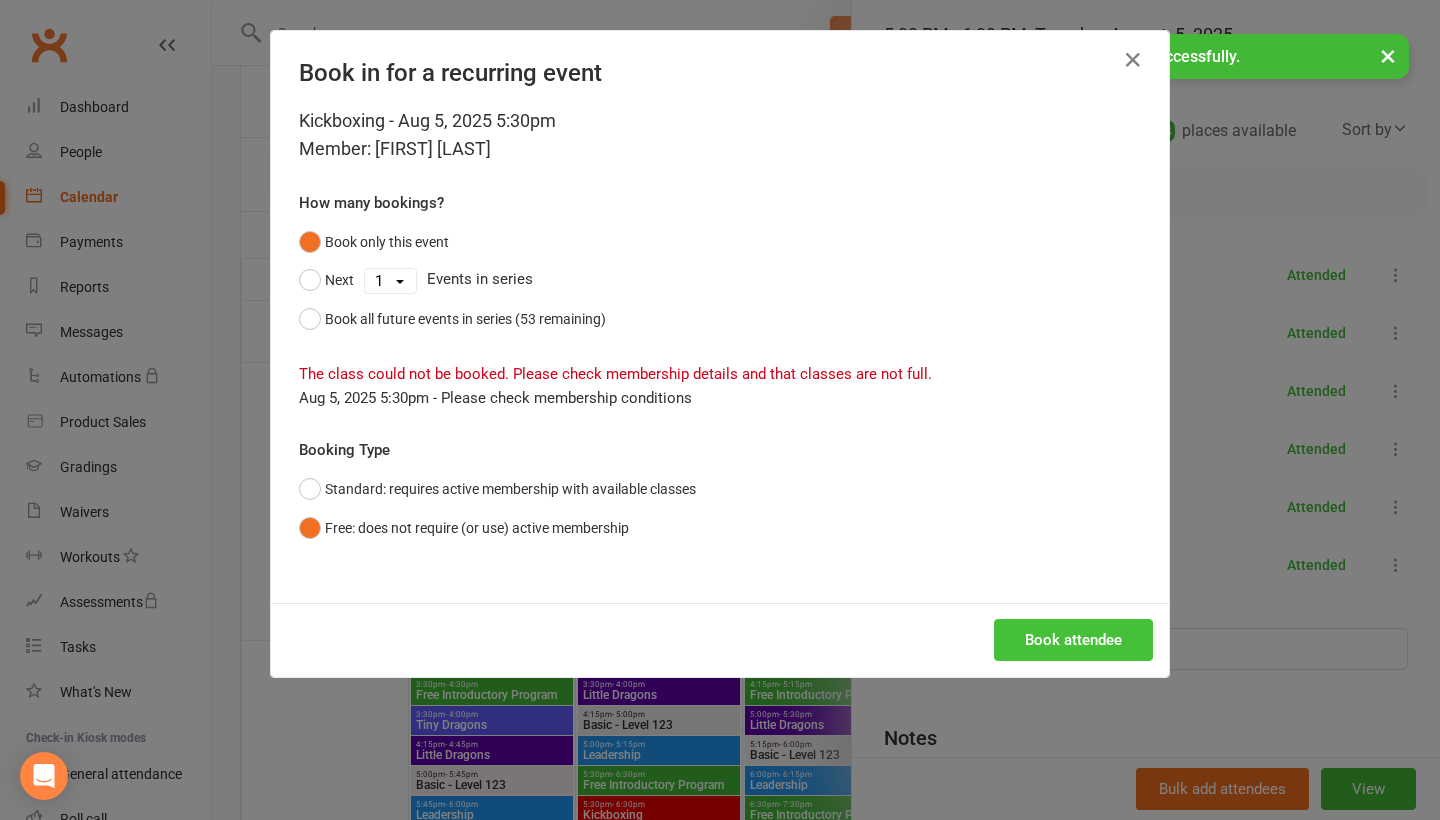 click on "Book attendee" at bounding box center (1073, 640) 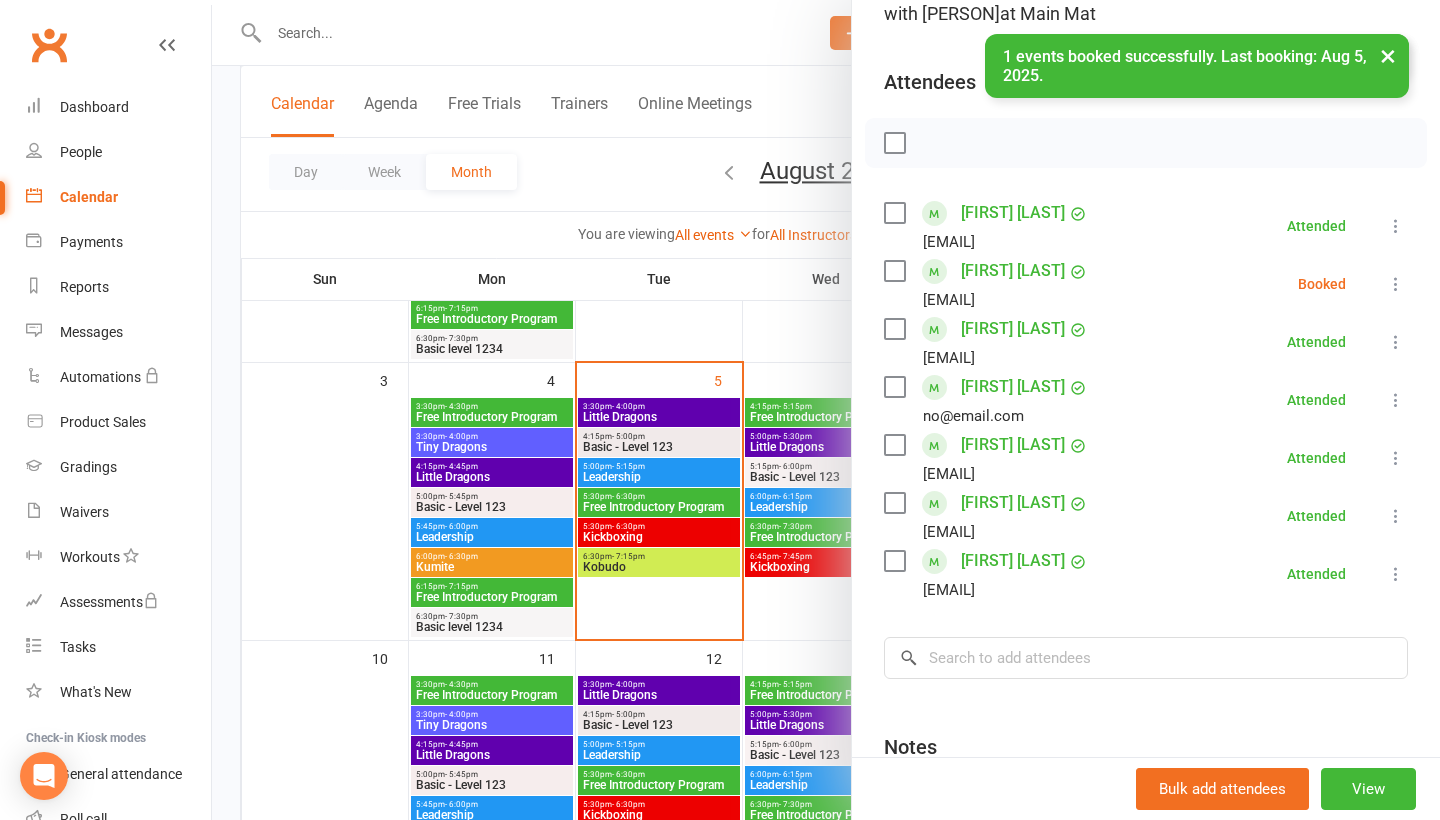 scroll, scrollTop: 178, scrollLeft: 0, axis: vertical 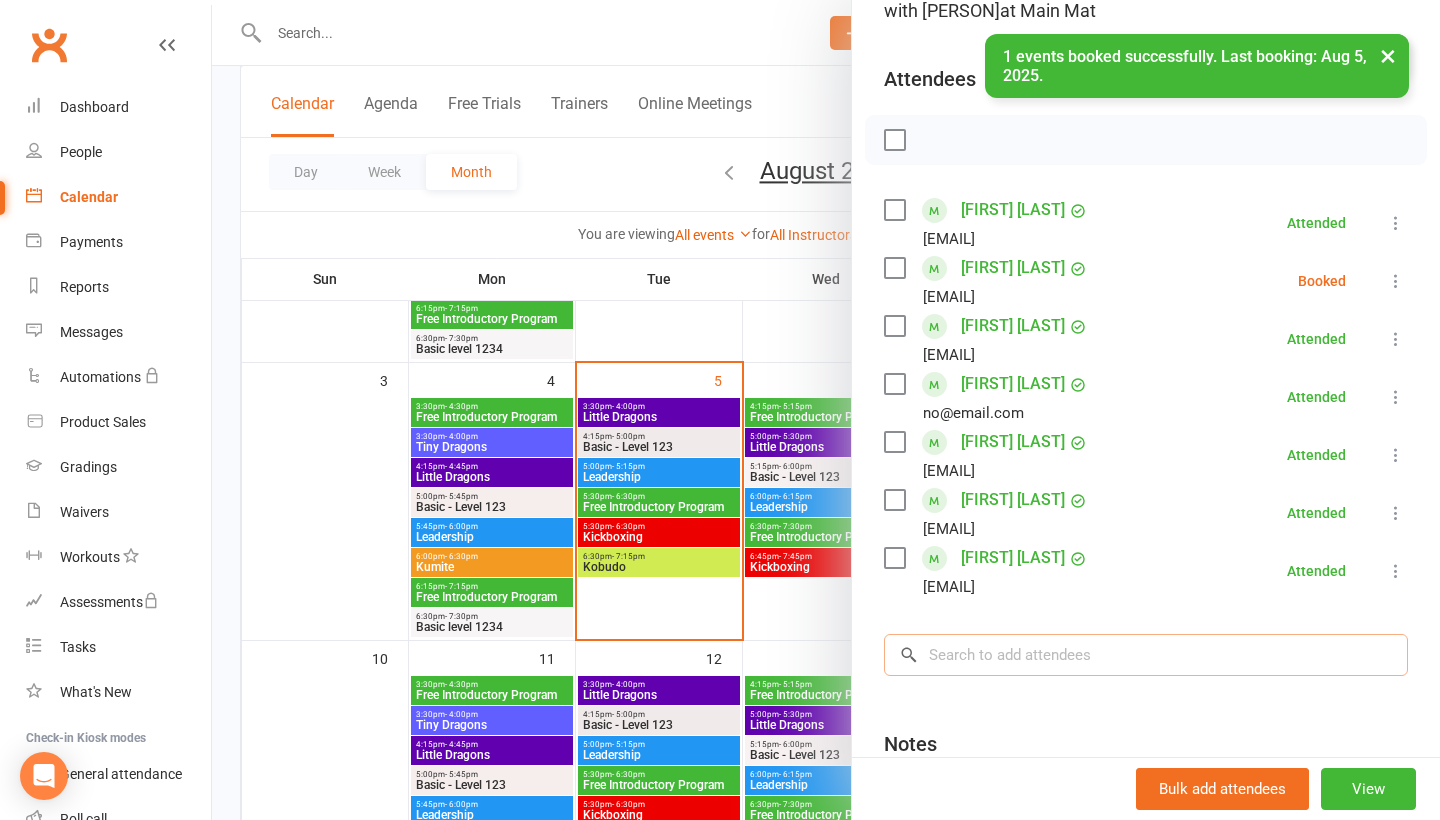 click at bounding box center (1146, 655) 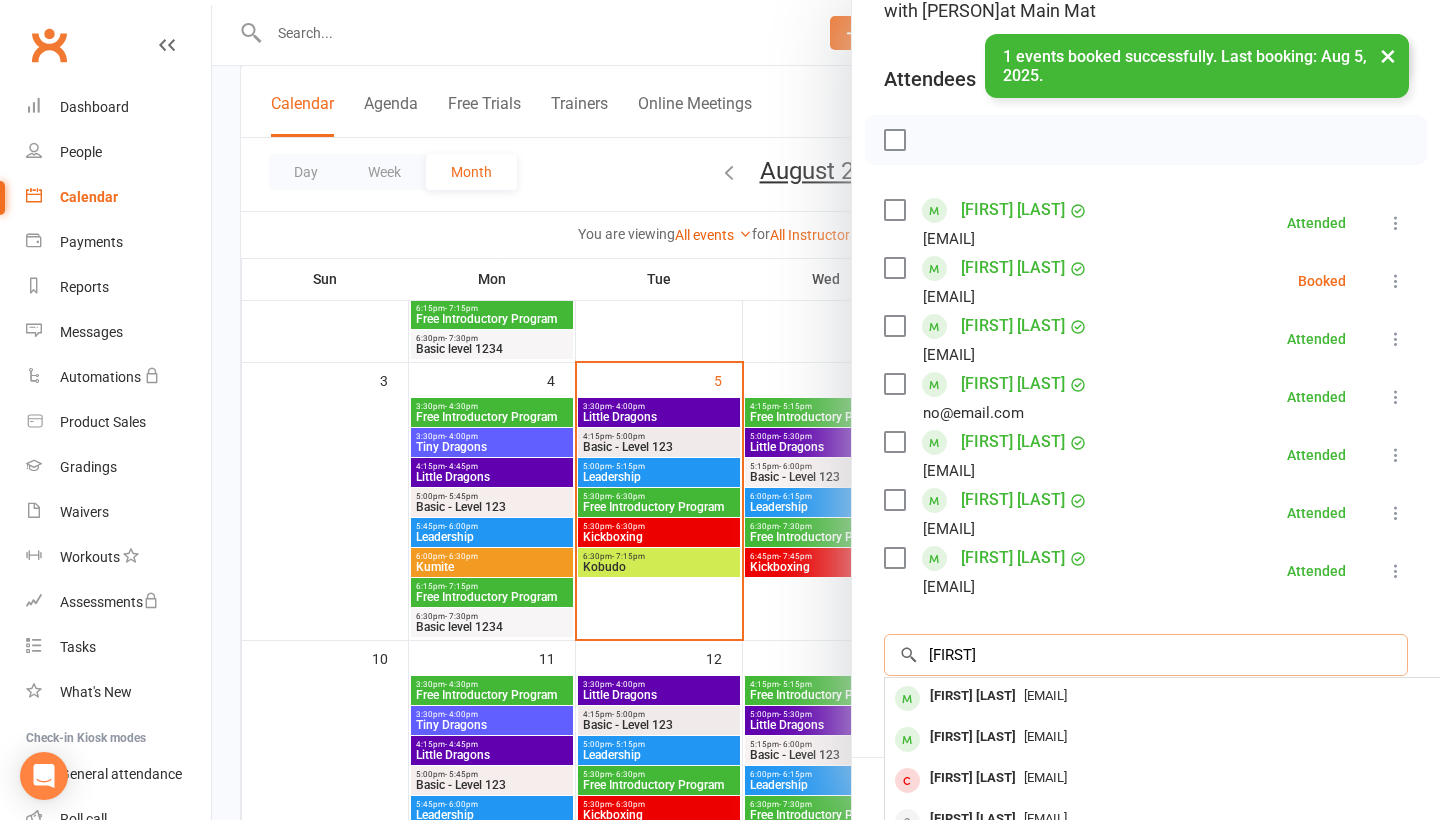 type on "[FIRST]" 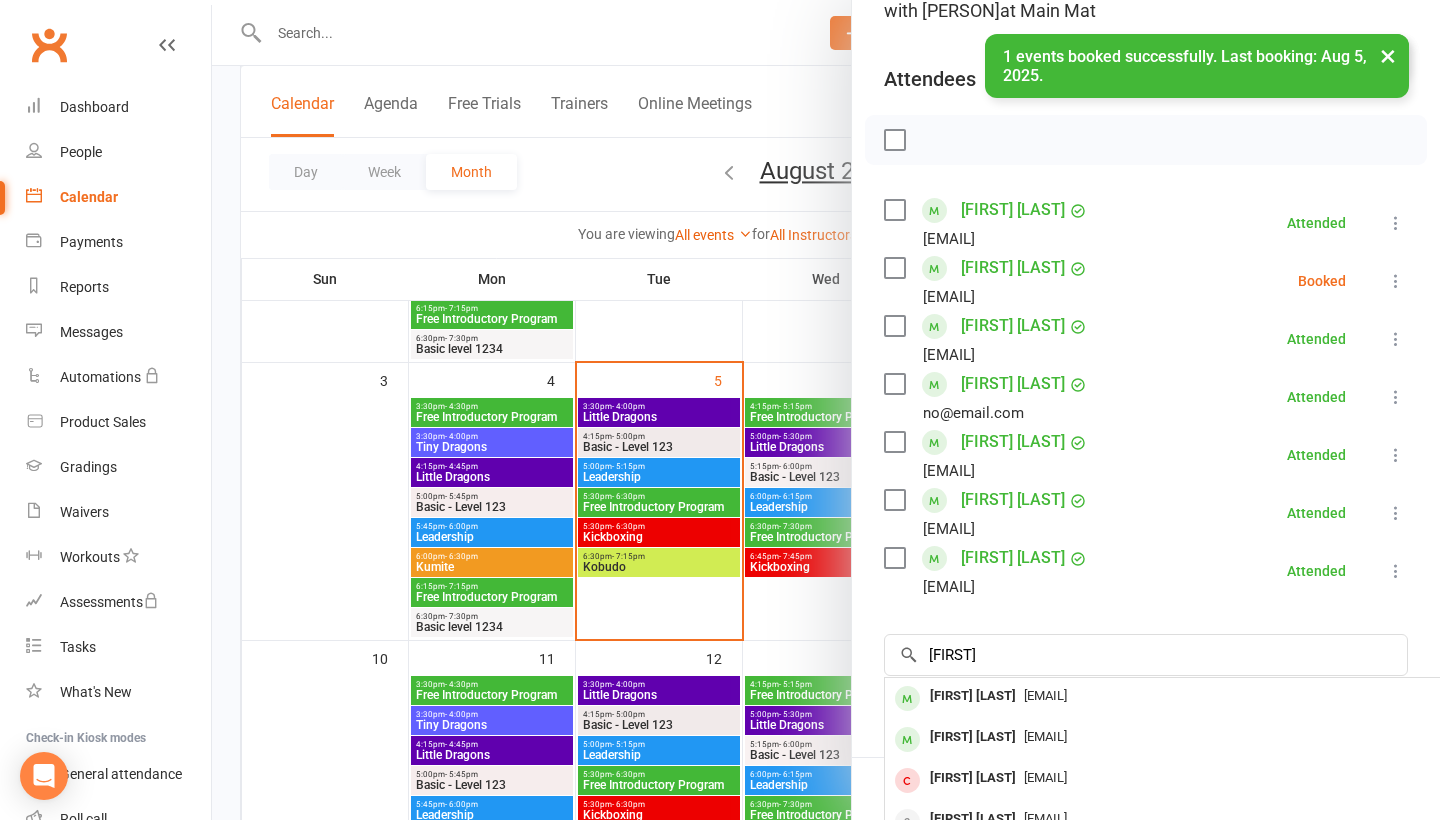 click on "[FIRST] [LAST]" at bounding box center (973, 696) 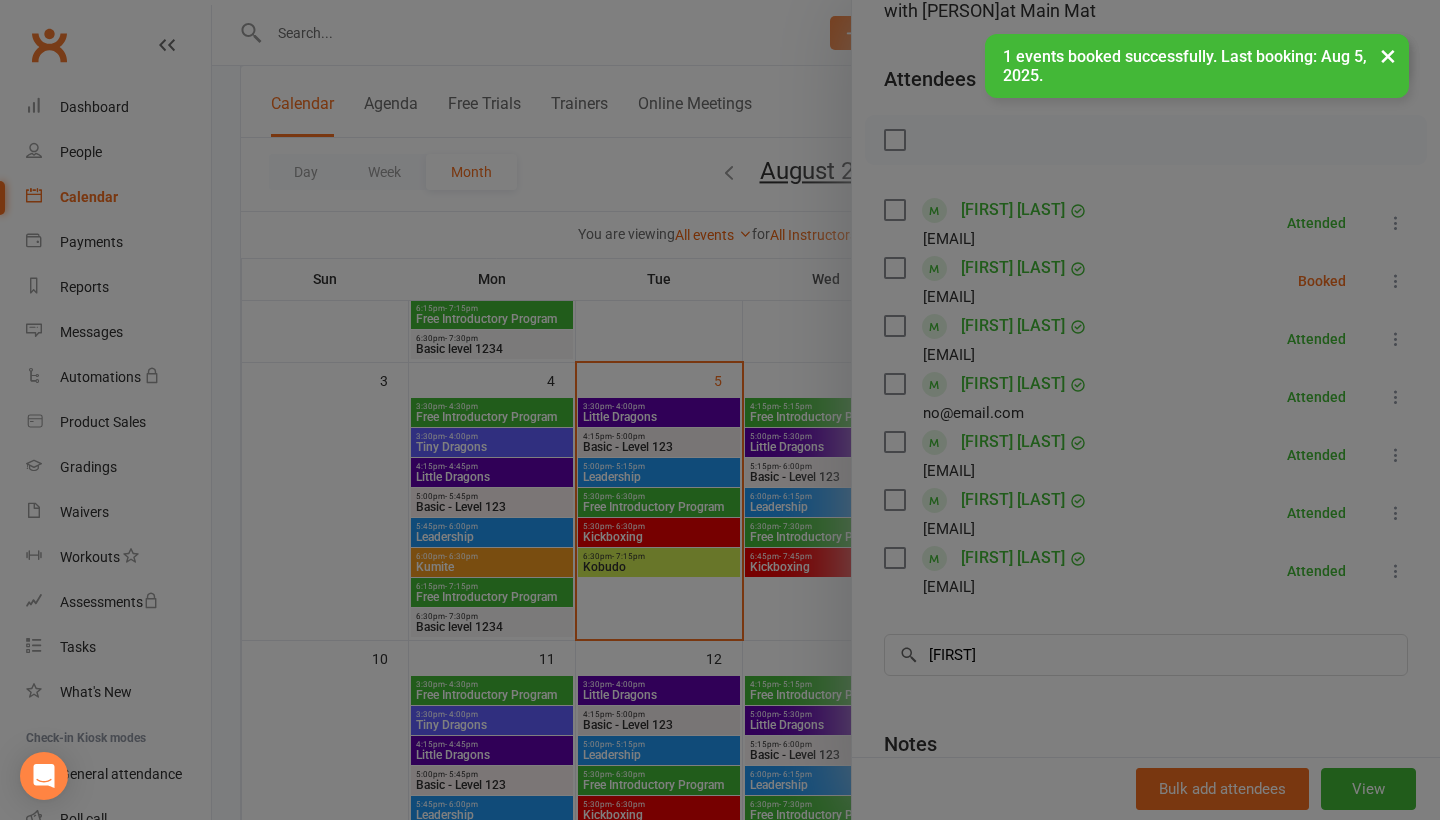 type 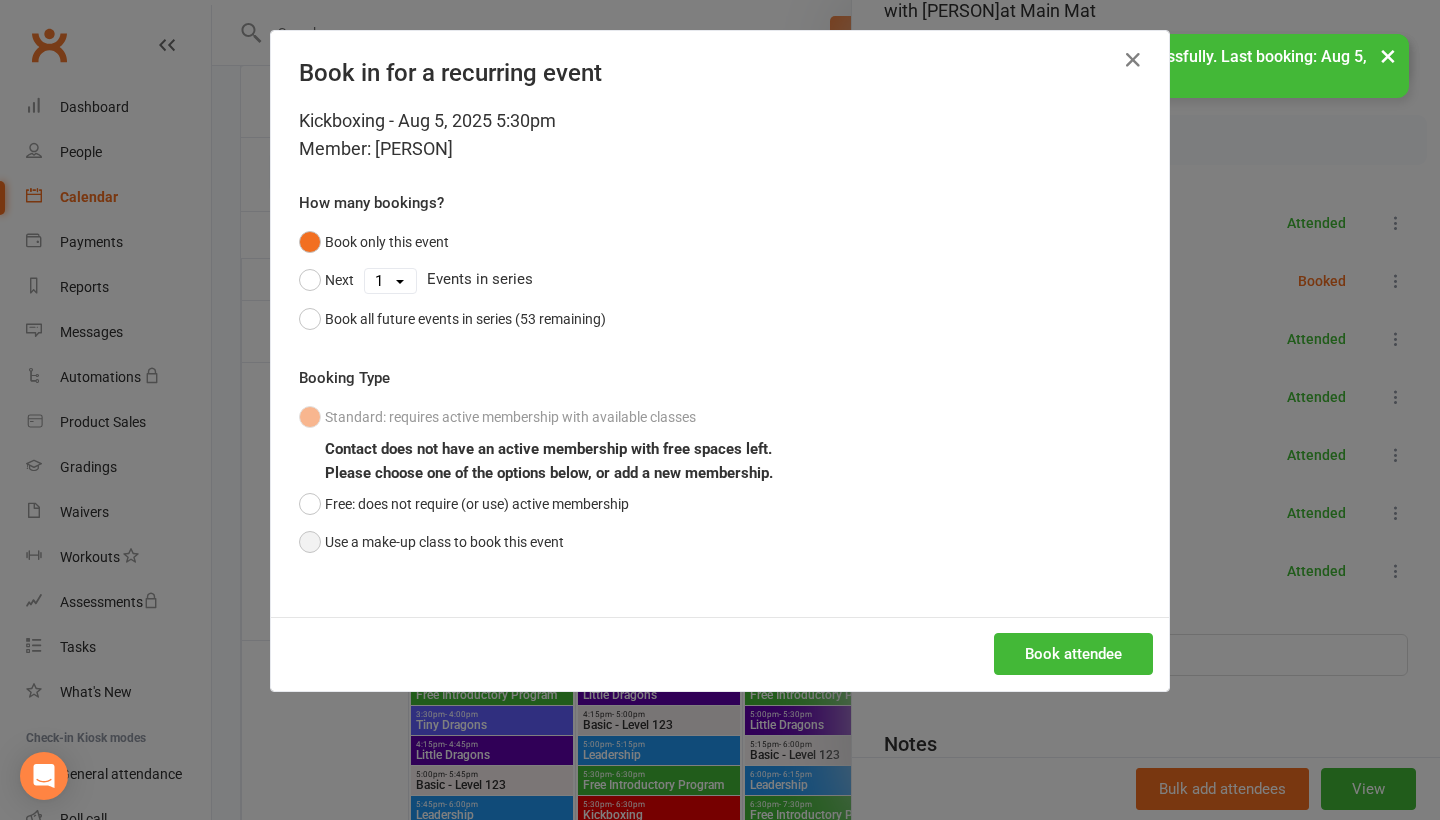 click on "Use a make-up class to book this event" at bounding box center [431, 542] 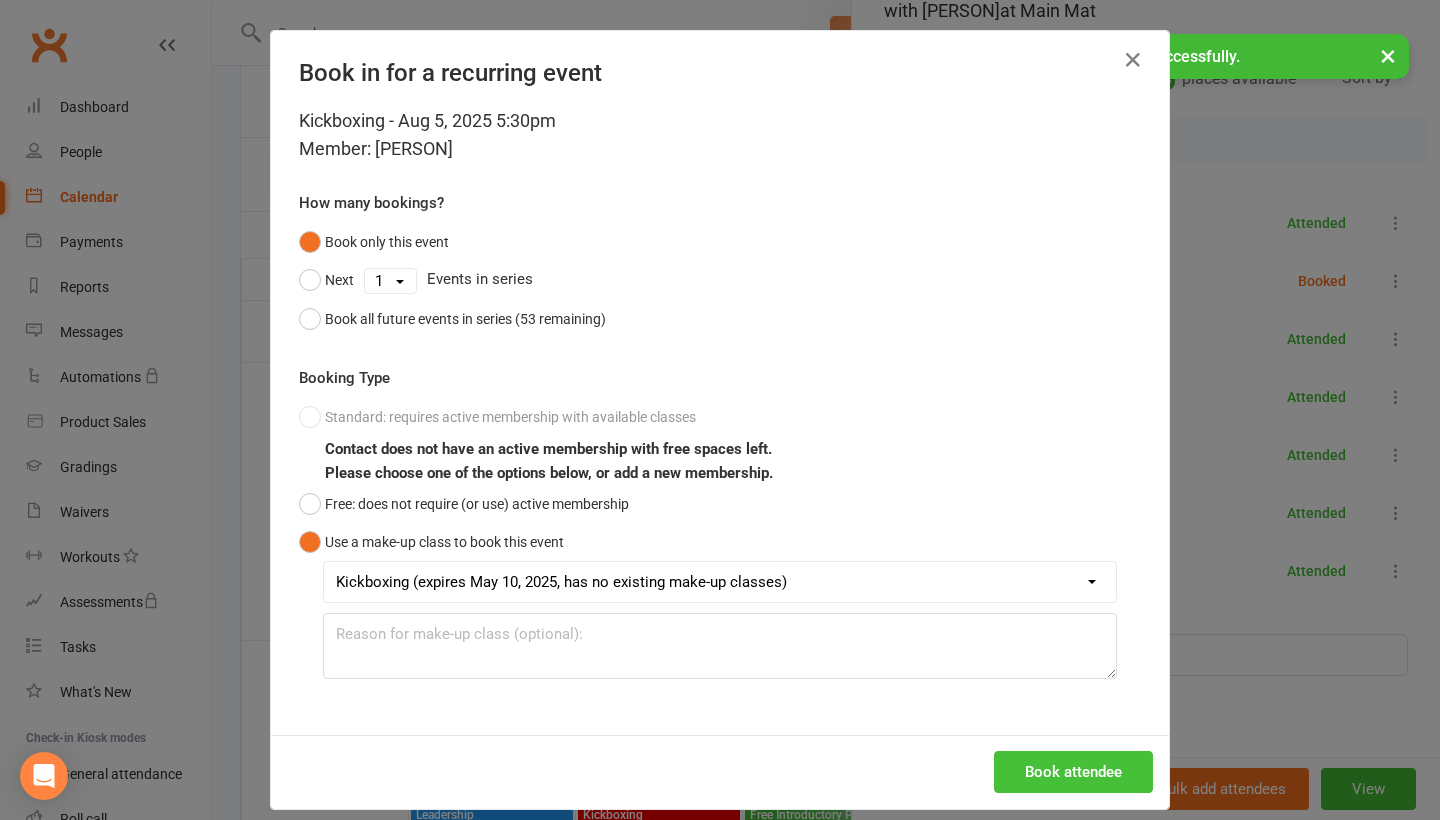 click on "Book attendee" at bounding box center (1073, 772) 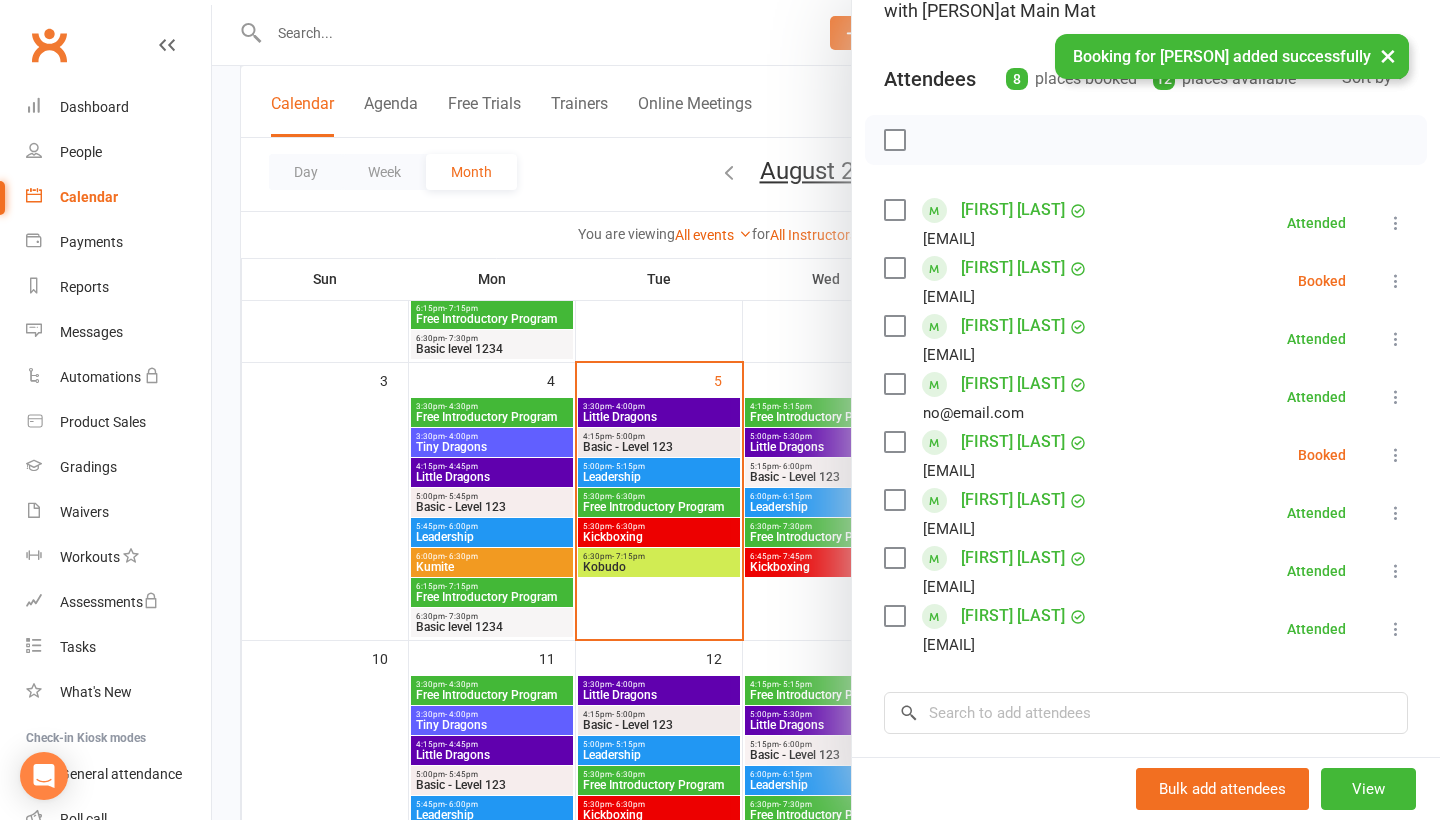 click at bounding box center [1396, 281] 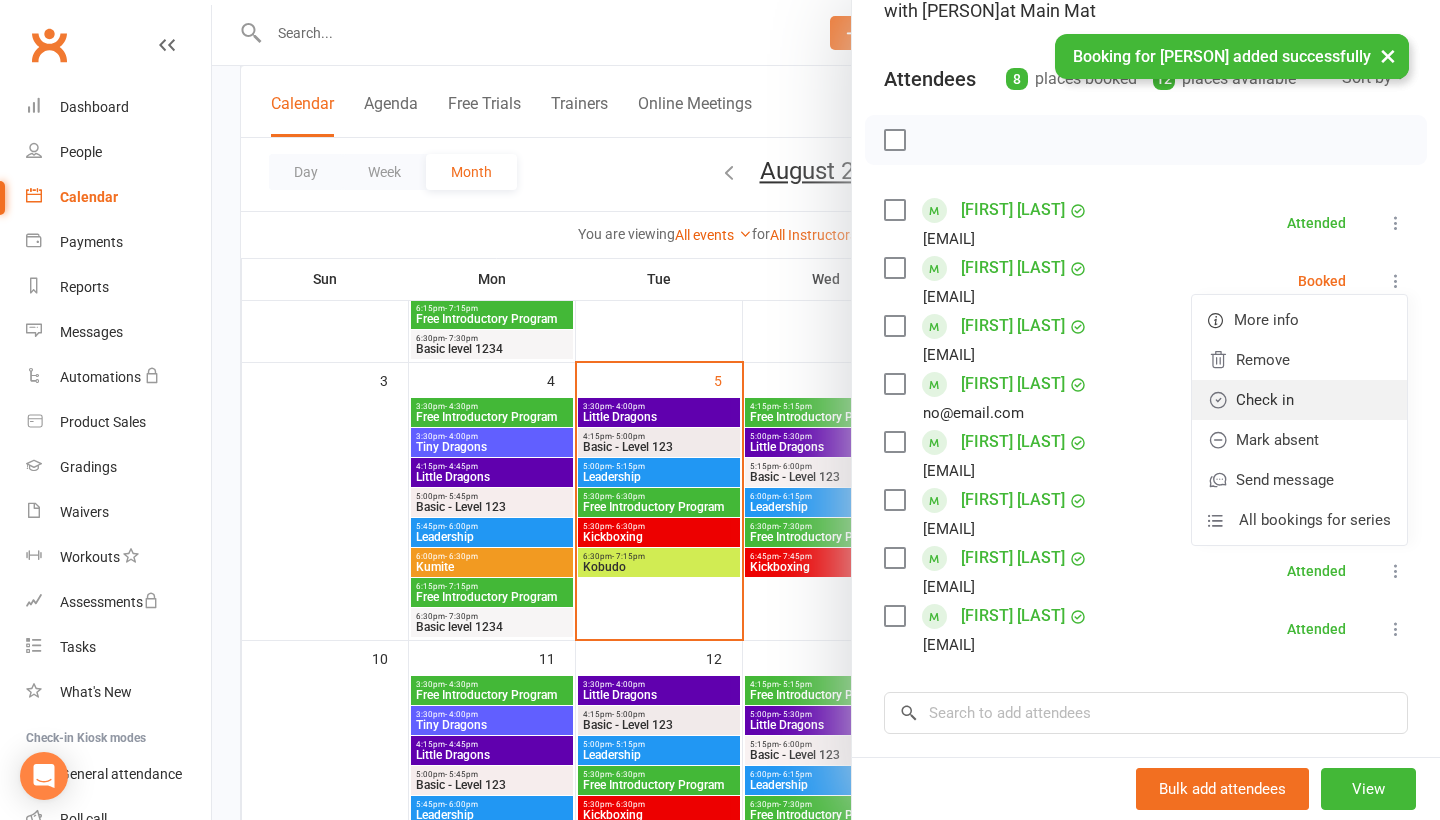 click on "Check in" at bounding box center [1299, 400] 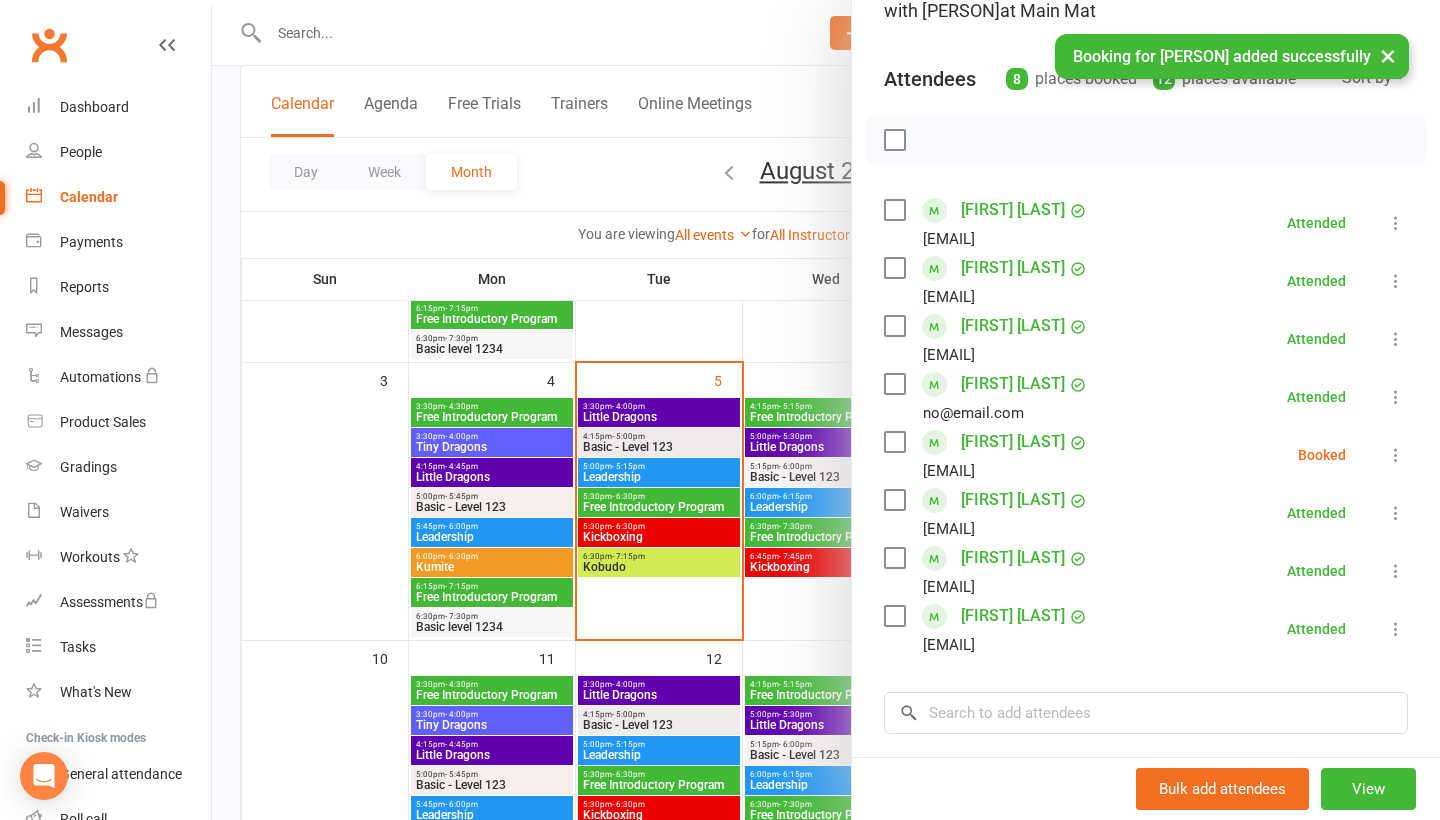 click at bounding box center [1396, 455] 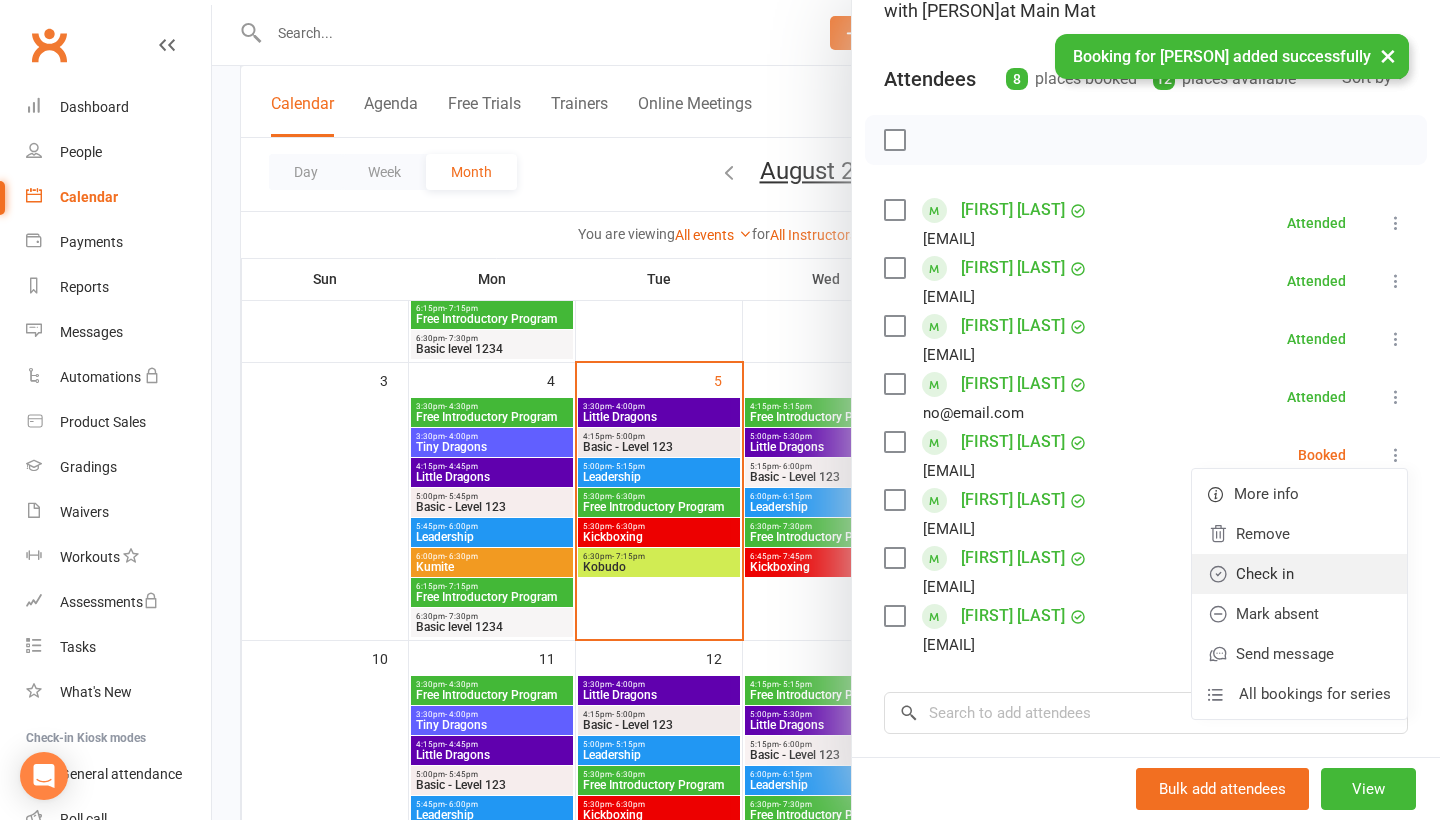 click on "Check in" at bounding box center [1299, 574] 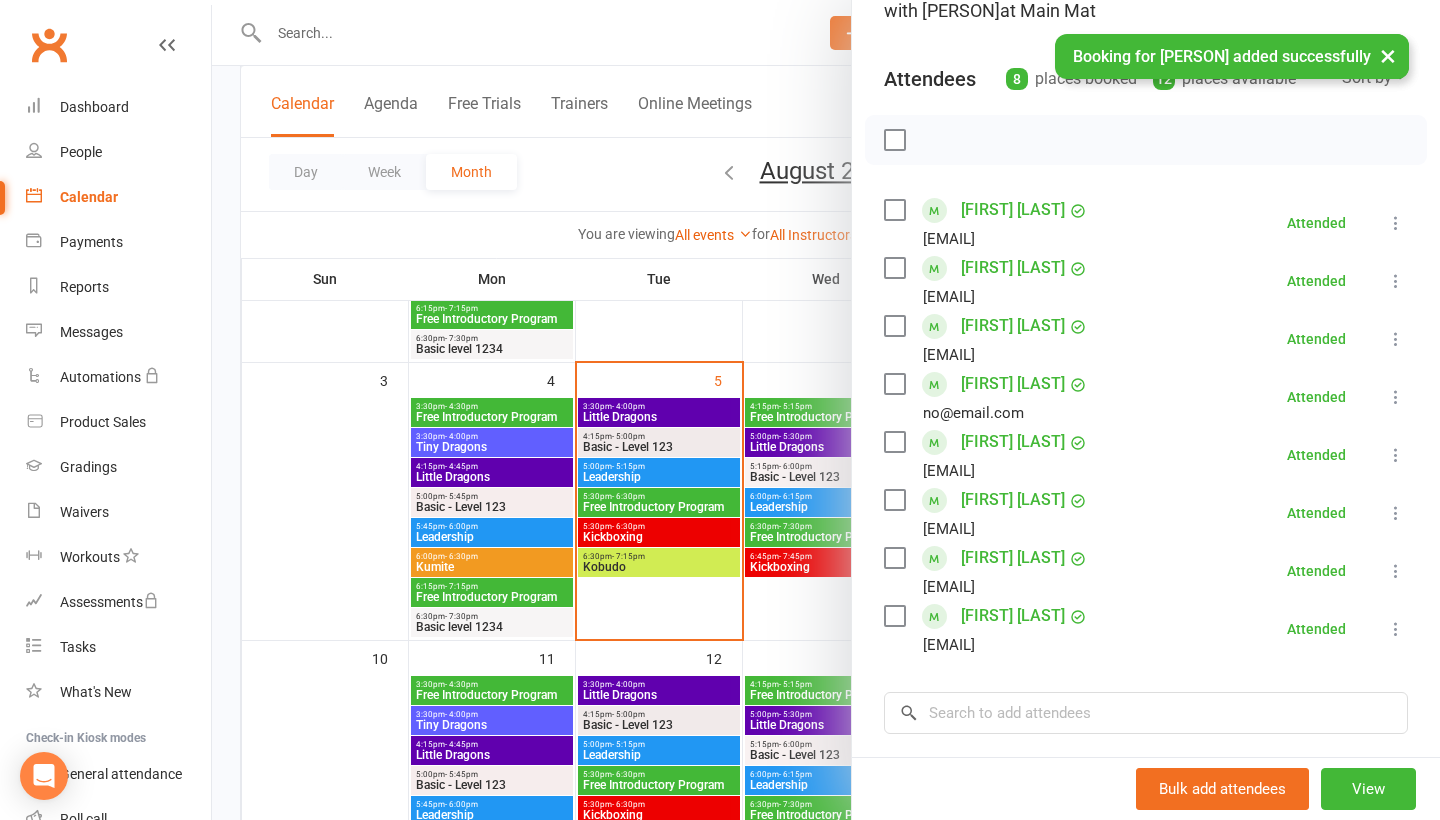 click at bounding box center (826, 410) 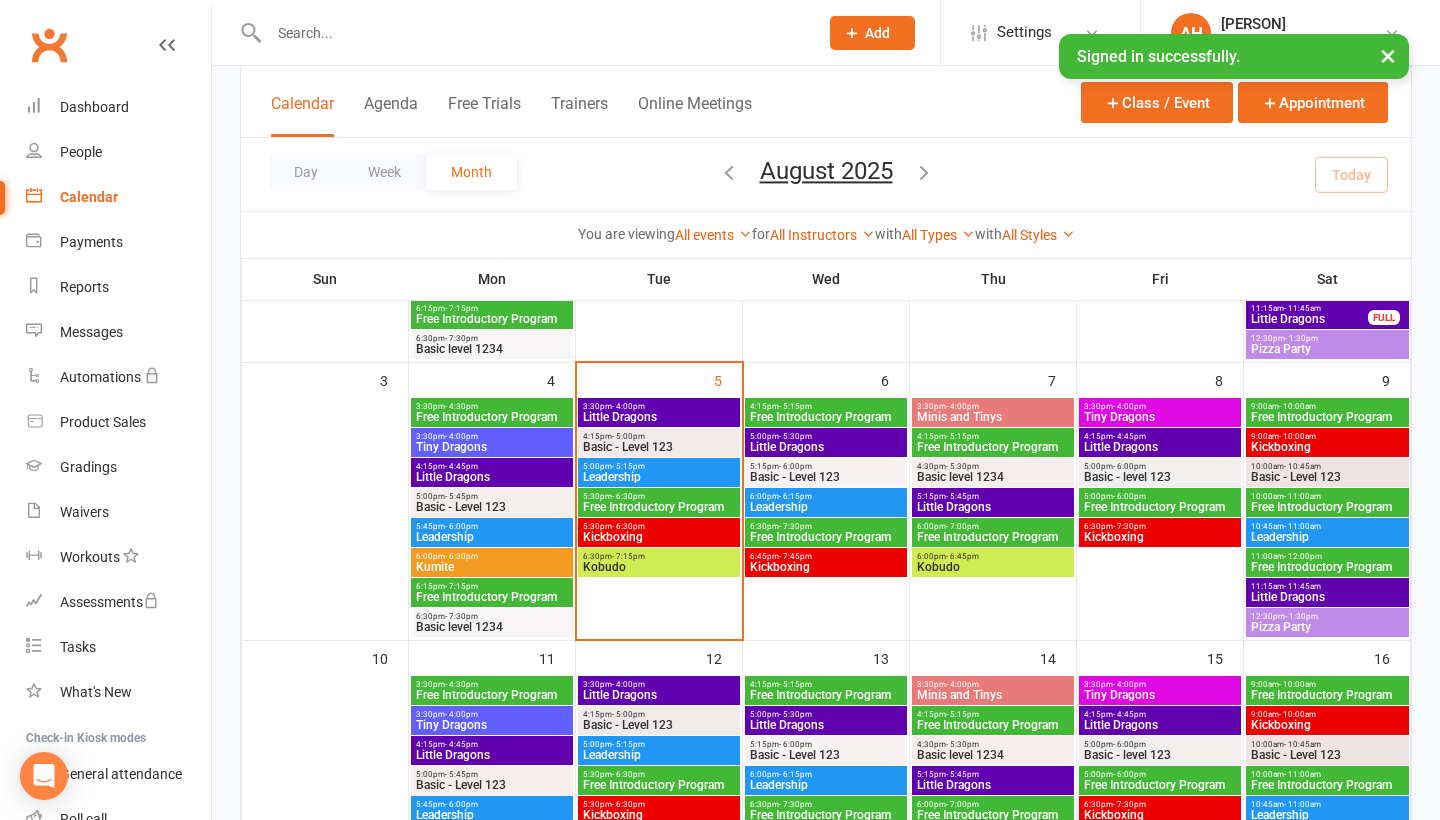 click on "Kobudo" at bounding box center (659, 567) 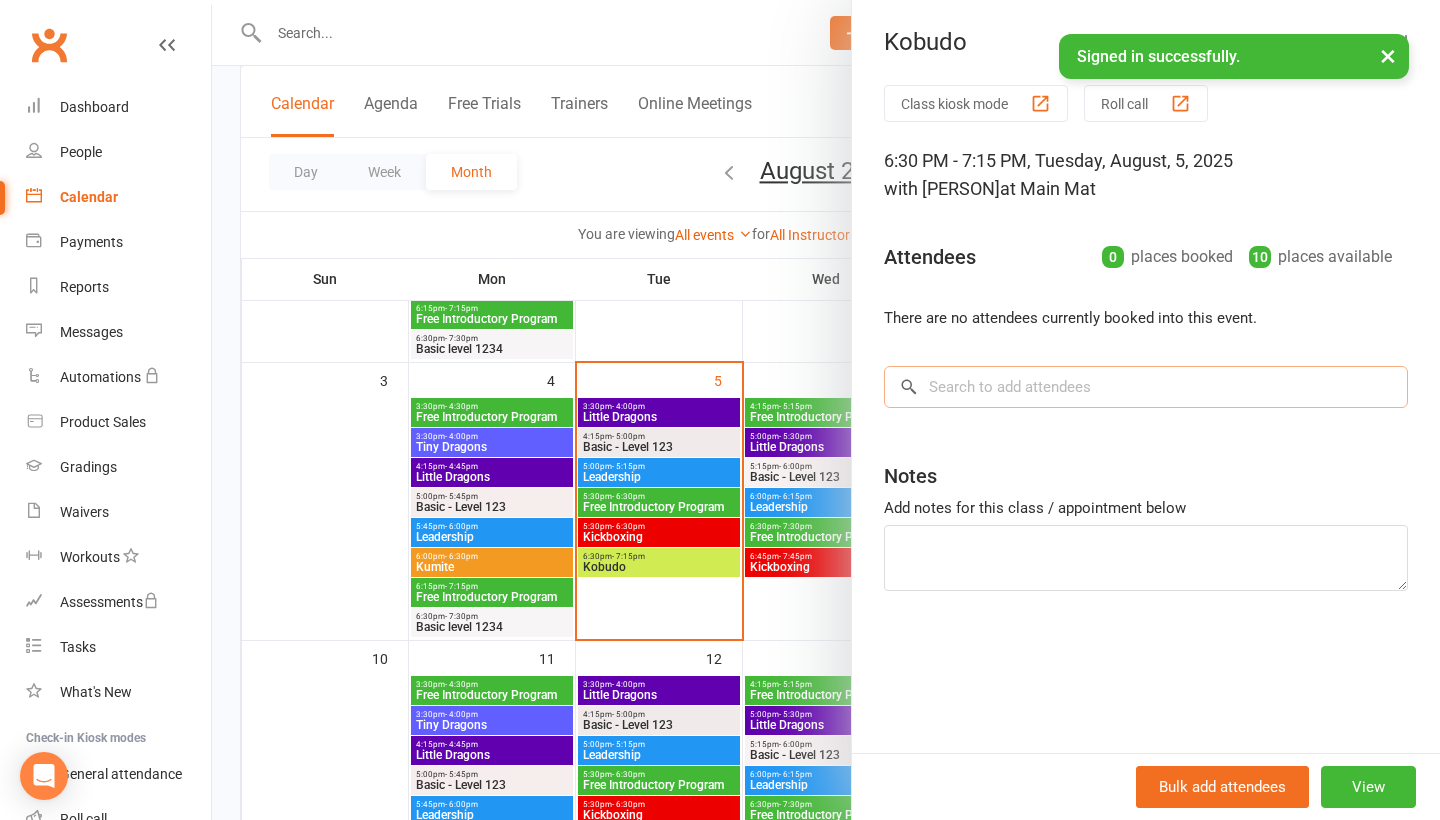 click at bounding box center (1146, 387) 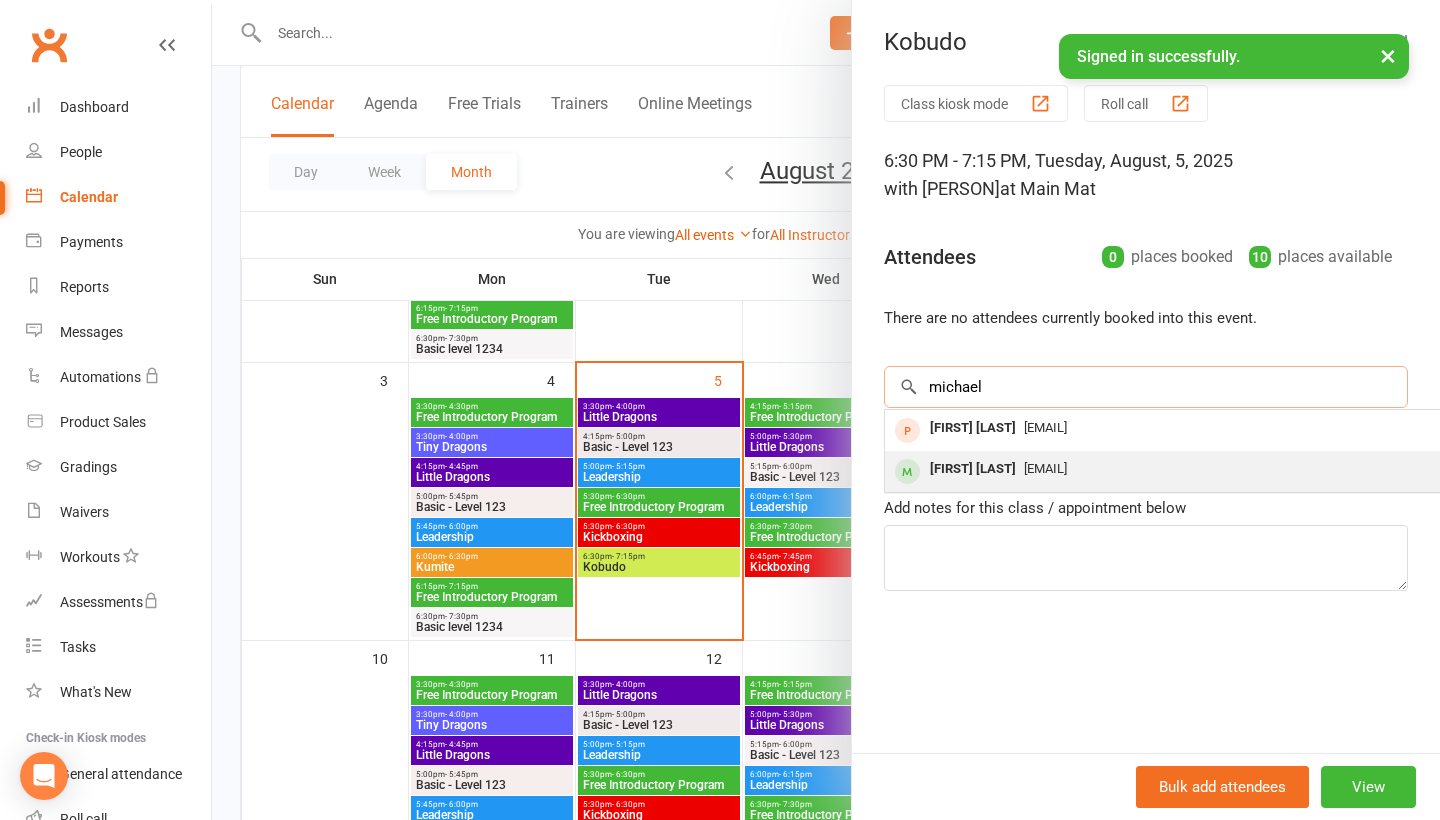 type on "michael" 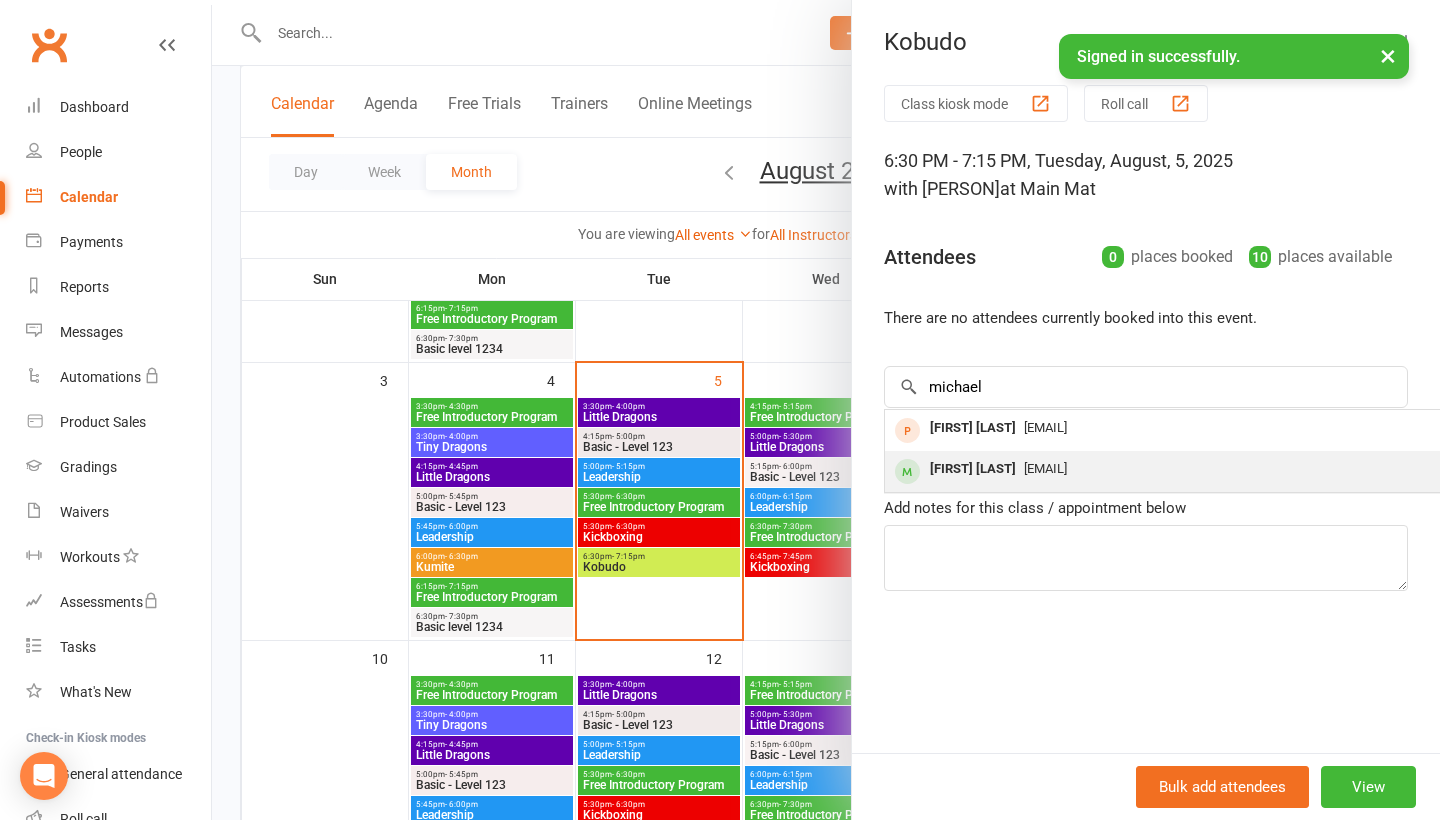 click on "[FIRST] [LAST]" at bounding box center (973, 469) 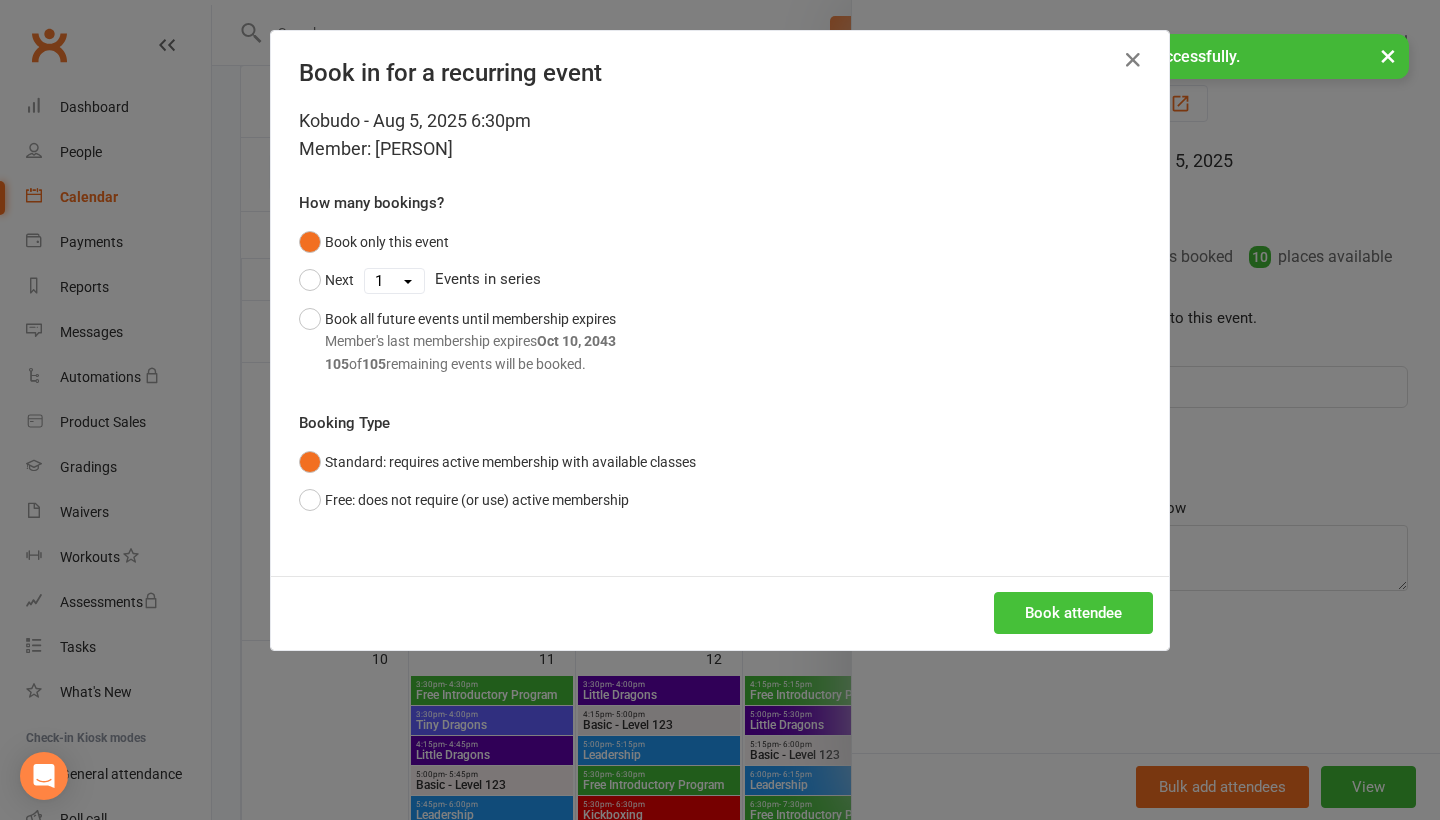 click on "Book attendee" at bounding box center (1073, 613) 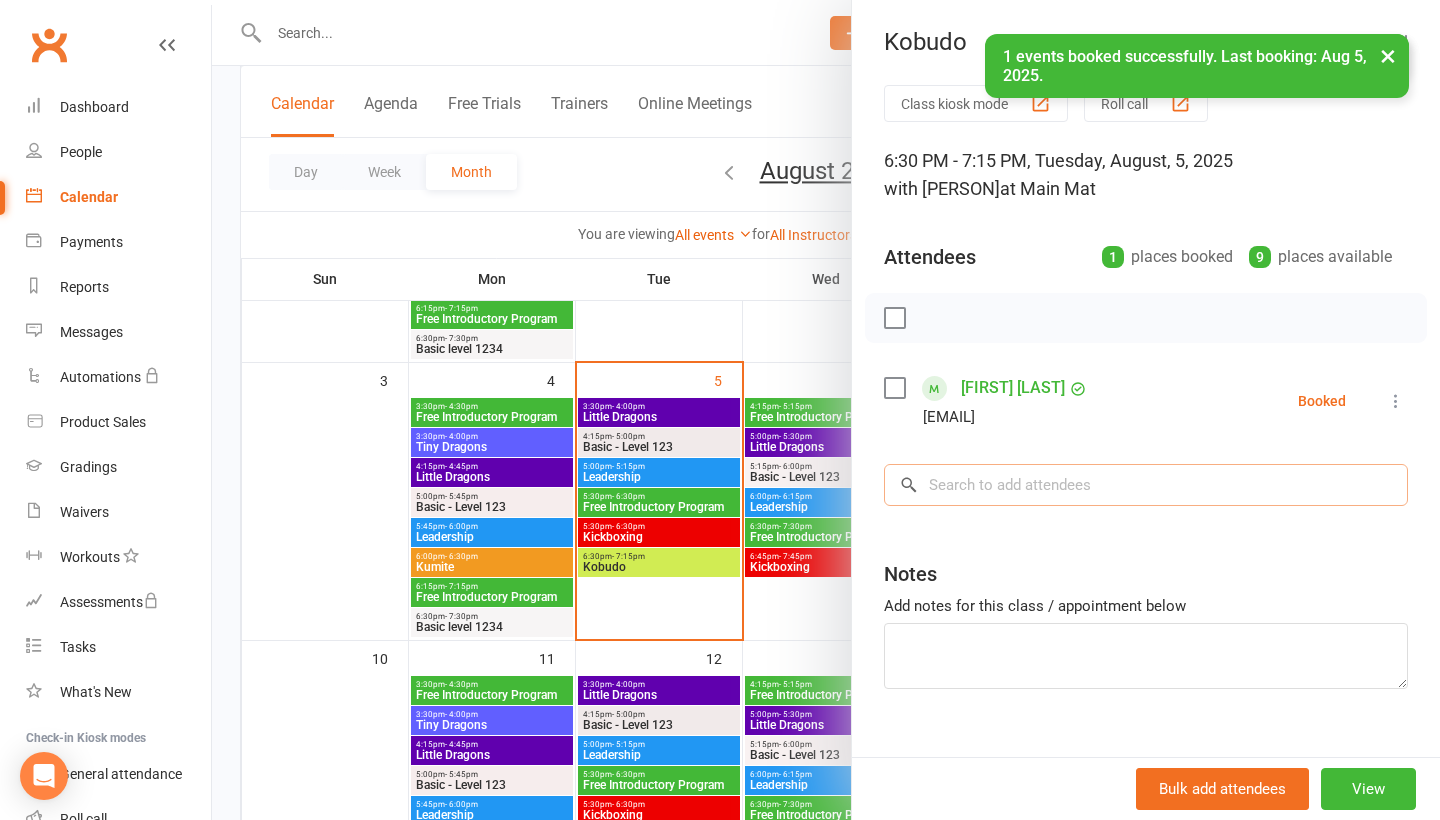 click at bounding box center (1146, 485) 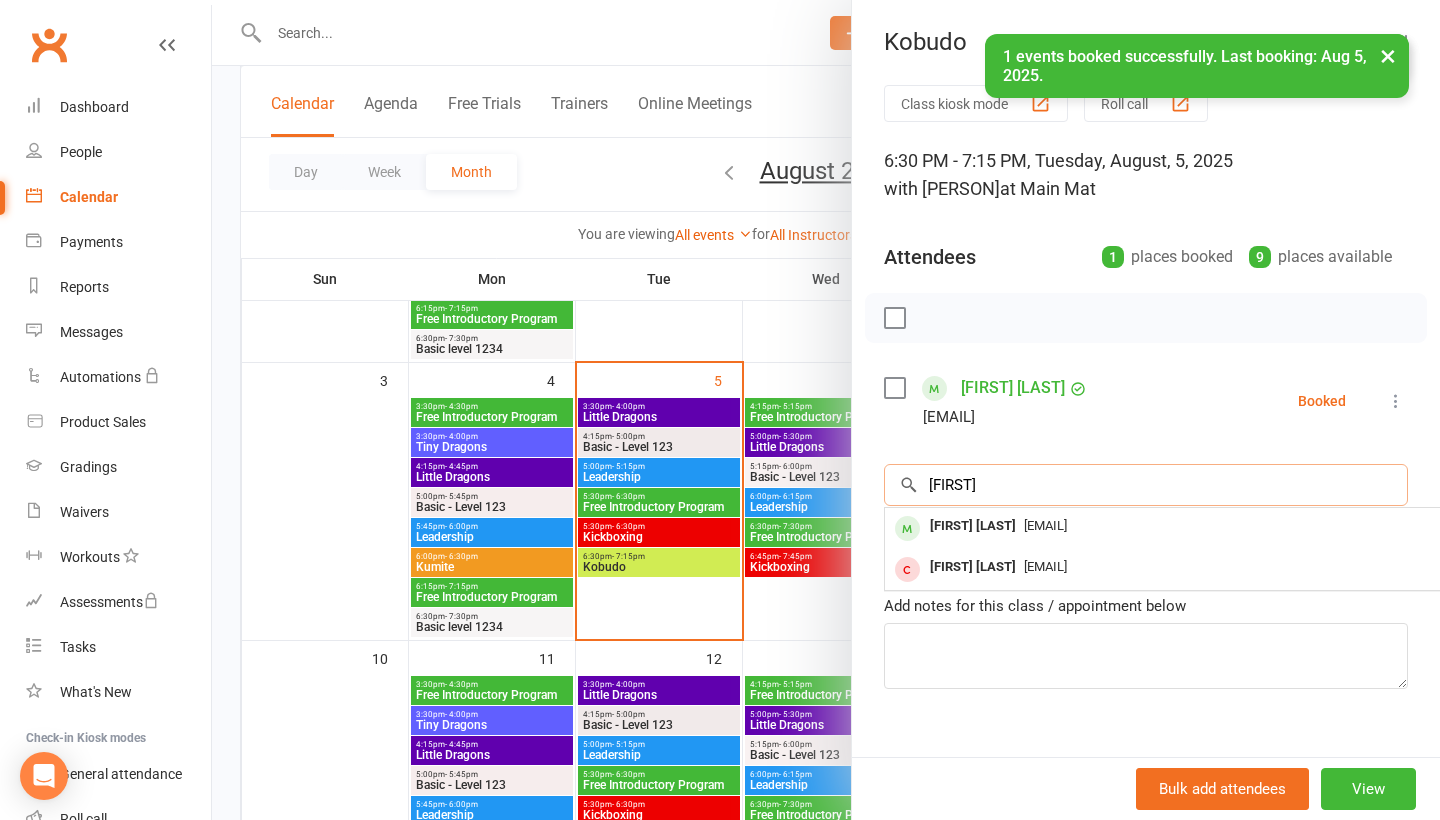 type on "[FIRST]" 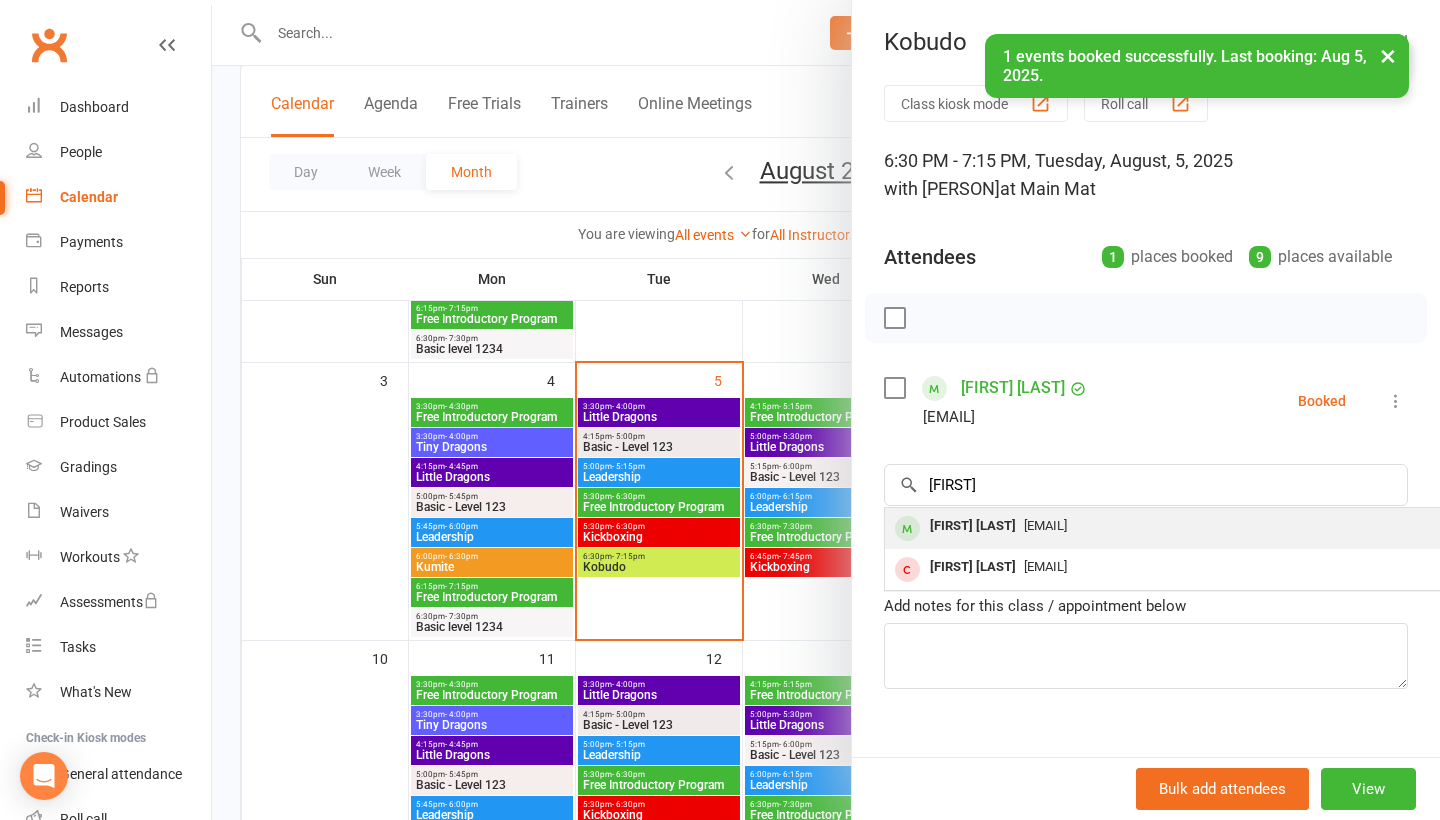 drag, startPoint x: 1011, startPoint y: 500, endPoint x: 1034, endPoint y: 535, distance: 41.880783 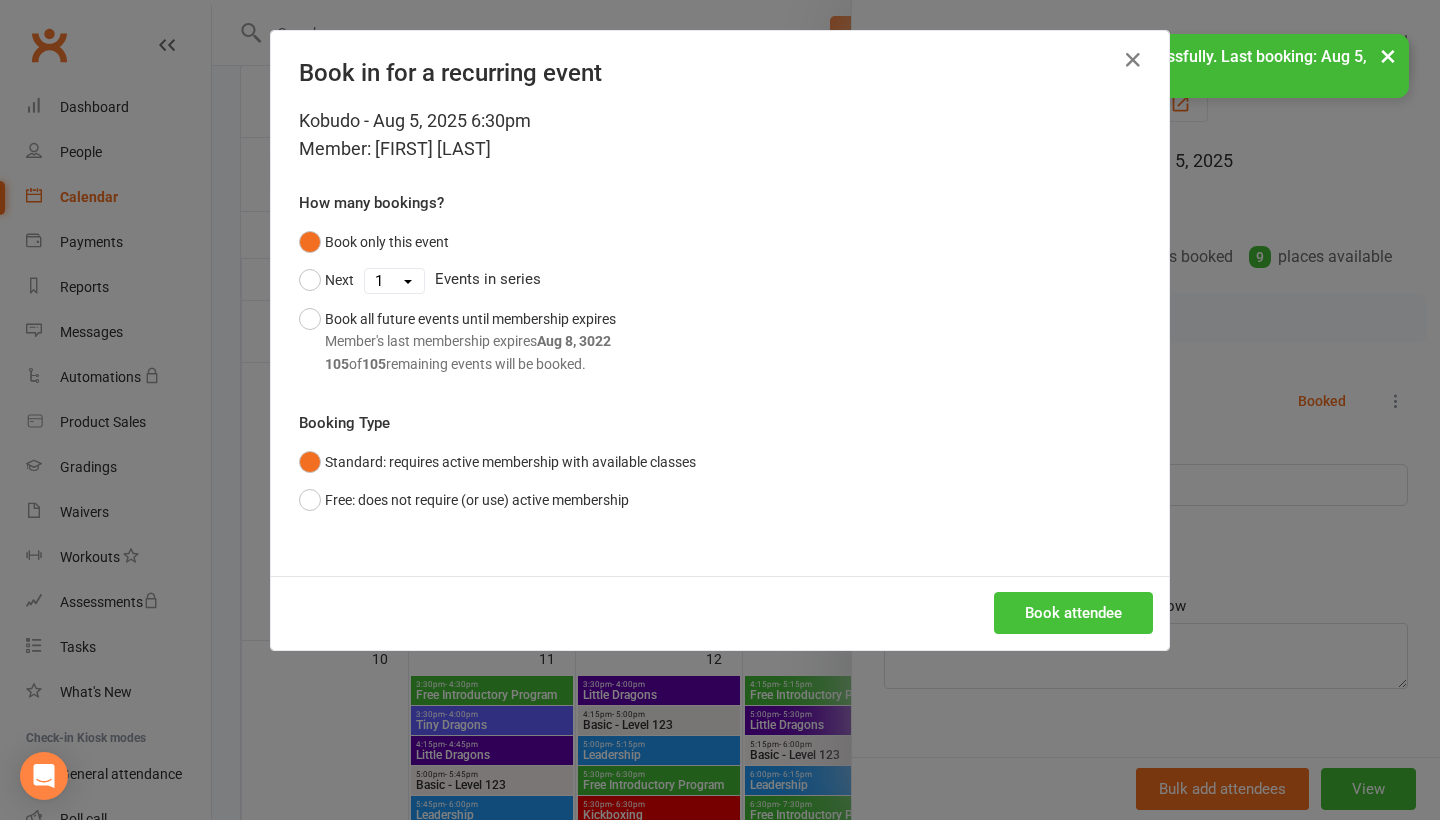 click on "Book attendee" at bounding box center (1073, 613) 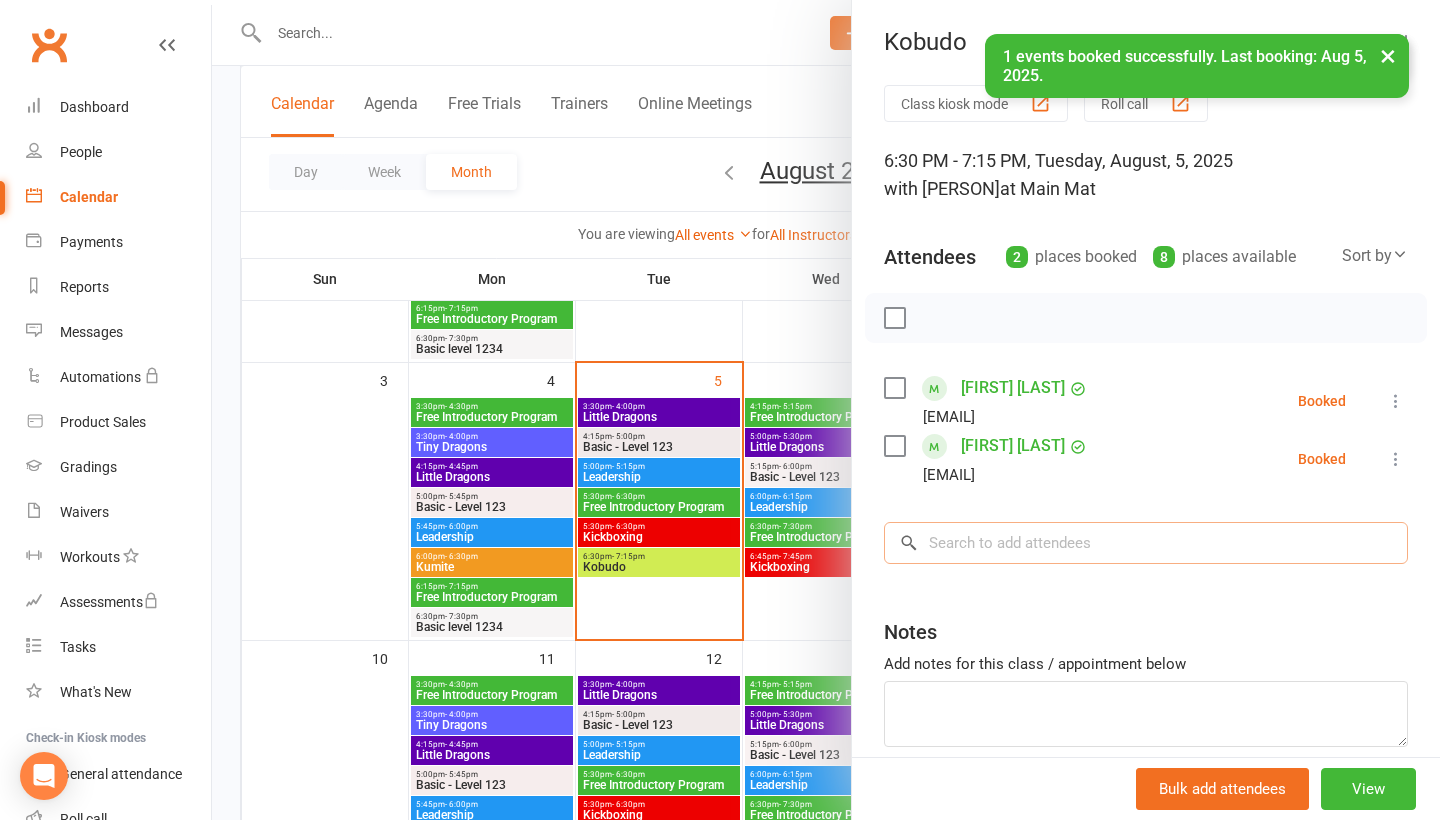 click at bounding box center [1146, 543] 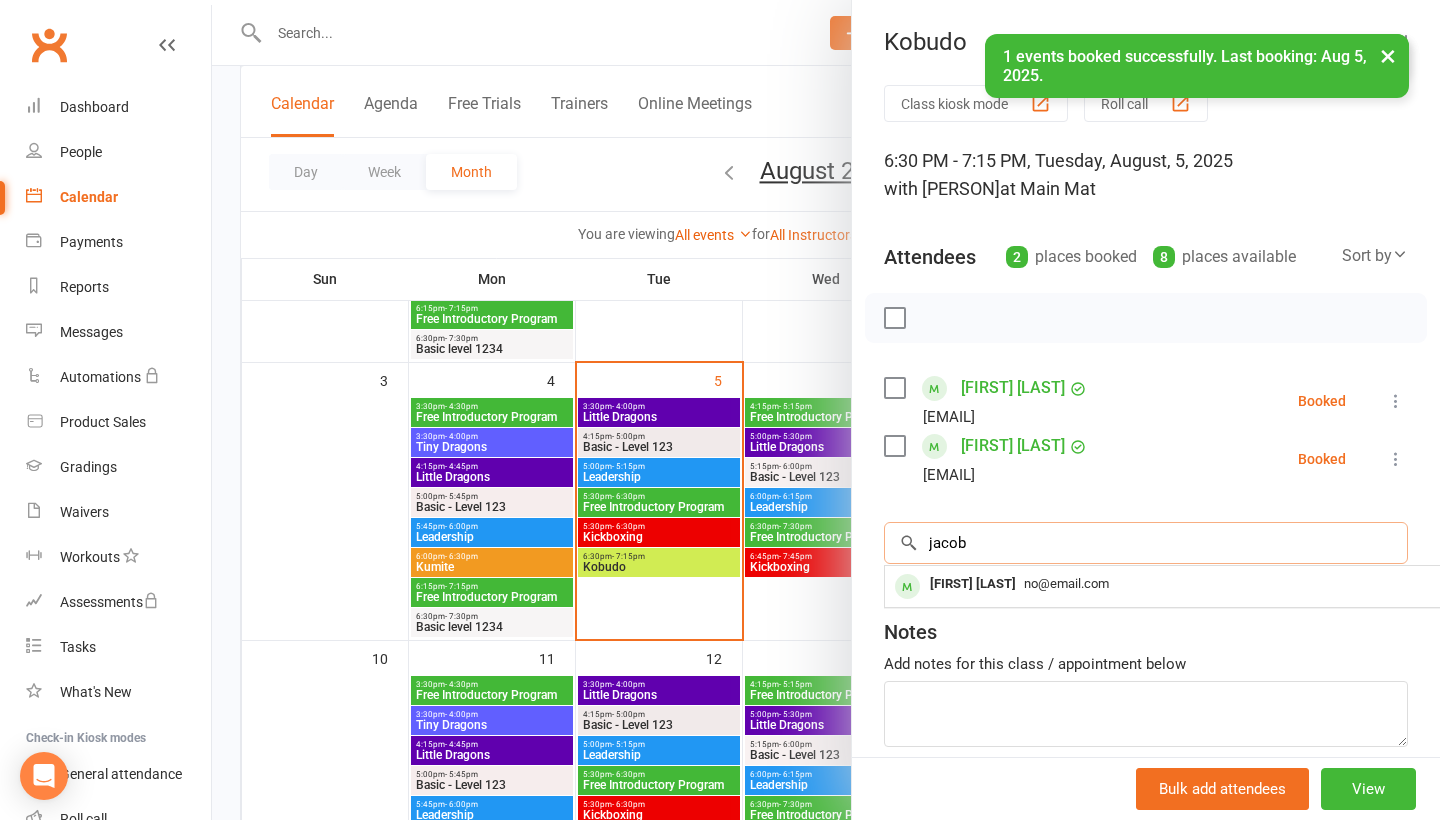 type on "Jacob" 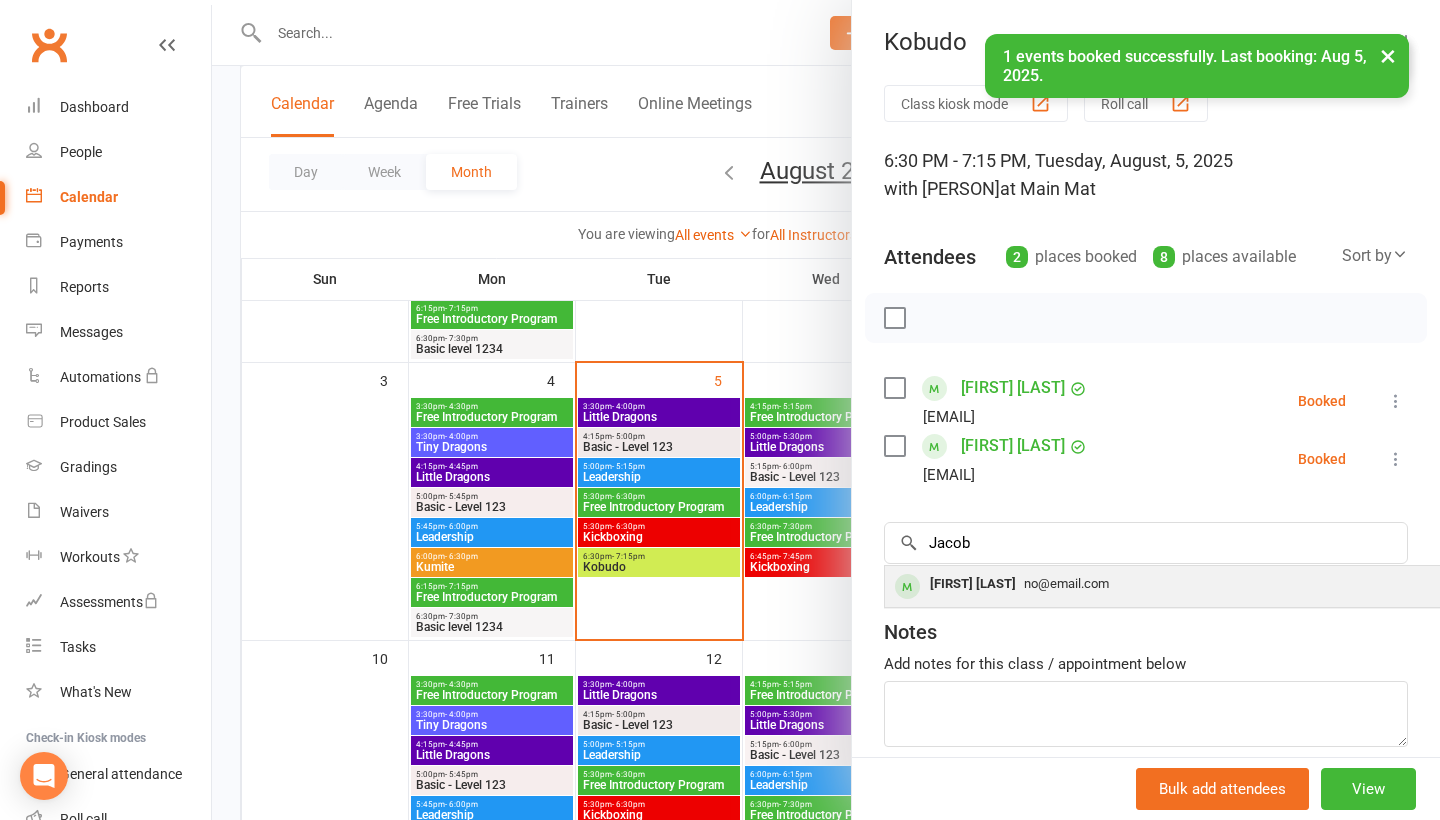 drag, startPoint x: 1032, startPoint y: 563, endPoint x: 1049, endPoint y: 605, distance: 45.310043 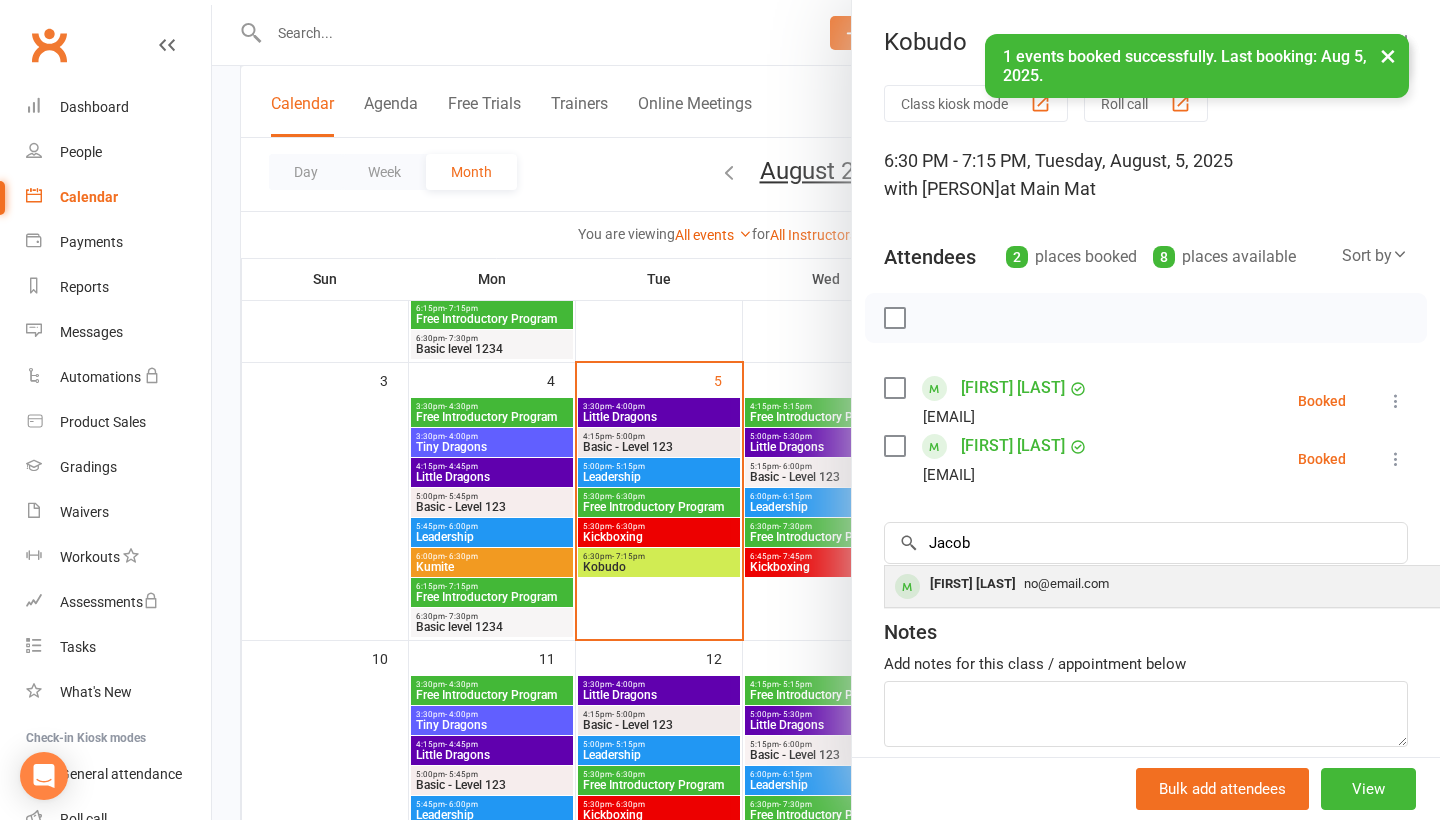 click on "[PERSON] [EMAIL]" at bounding box center (1184, 586) 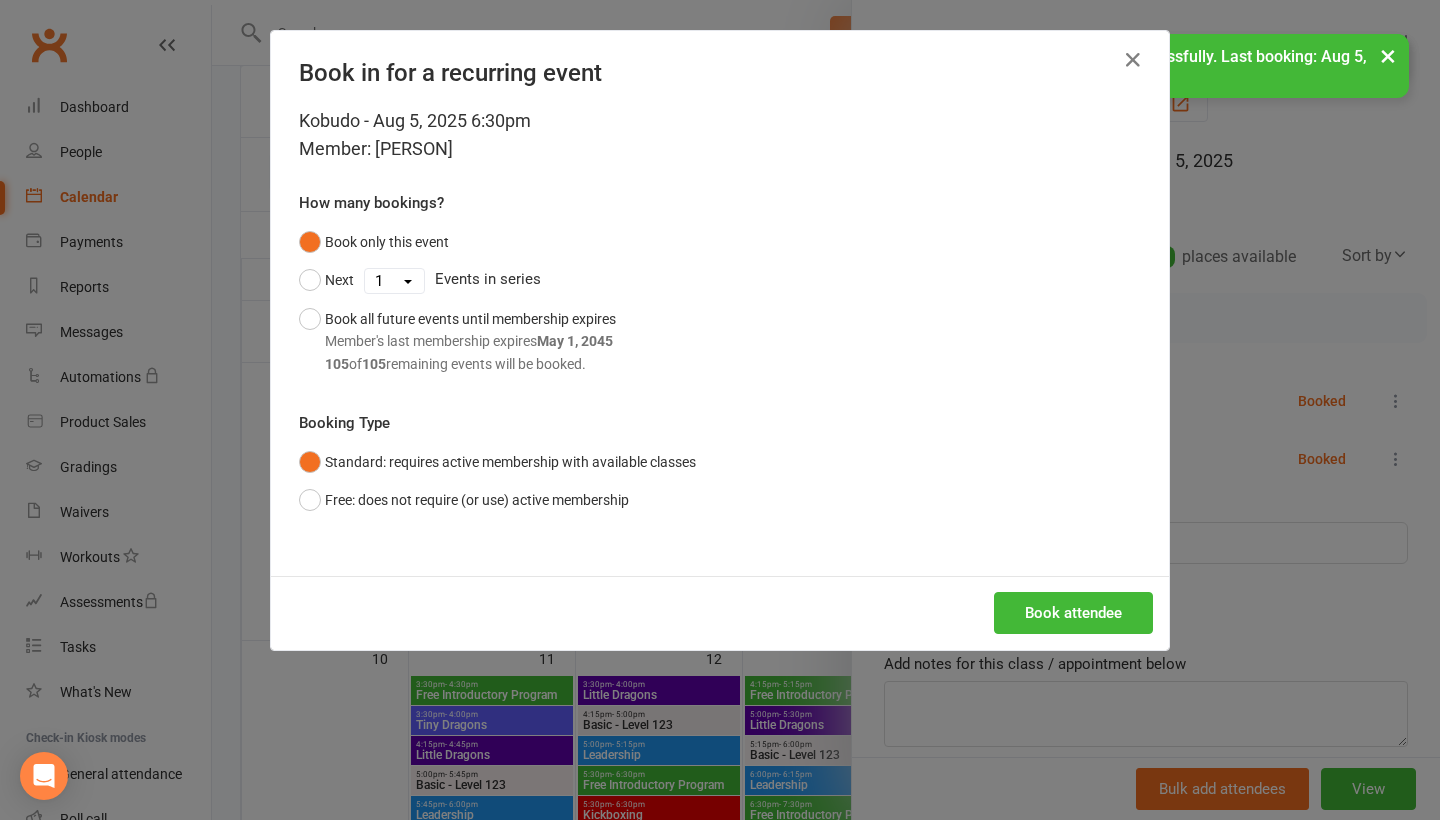 click on "Book attendee" at bounding box center [720, 613] 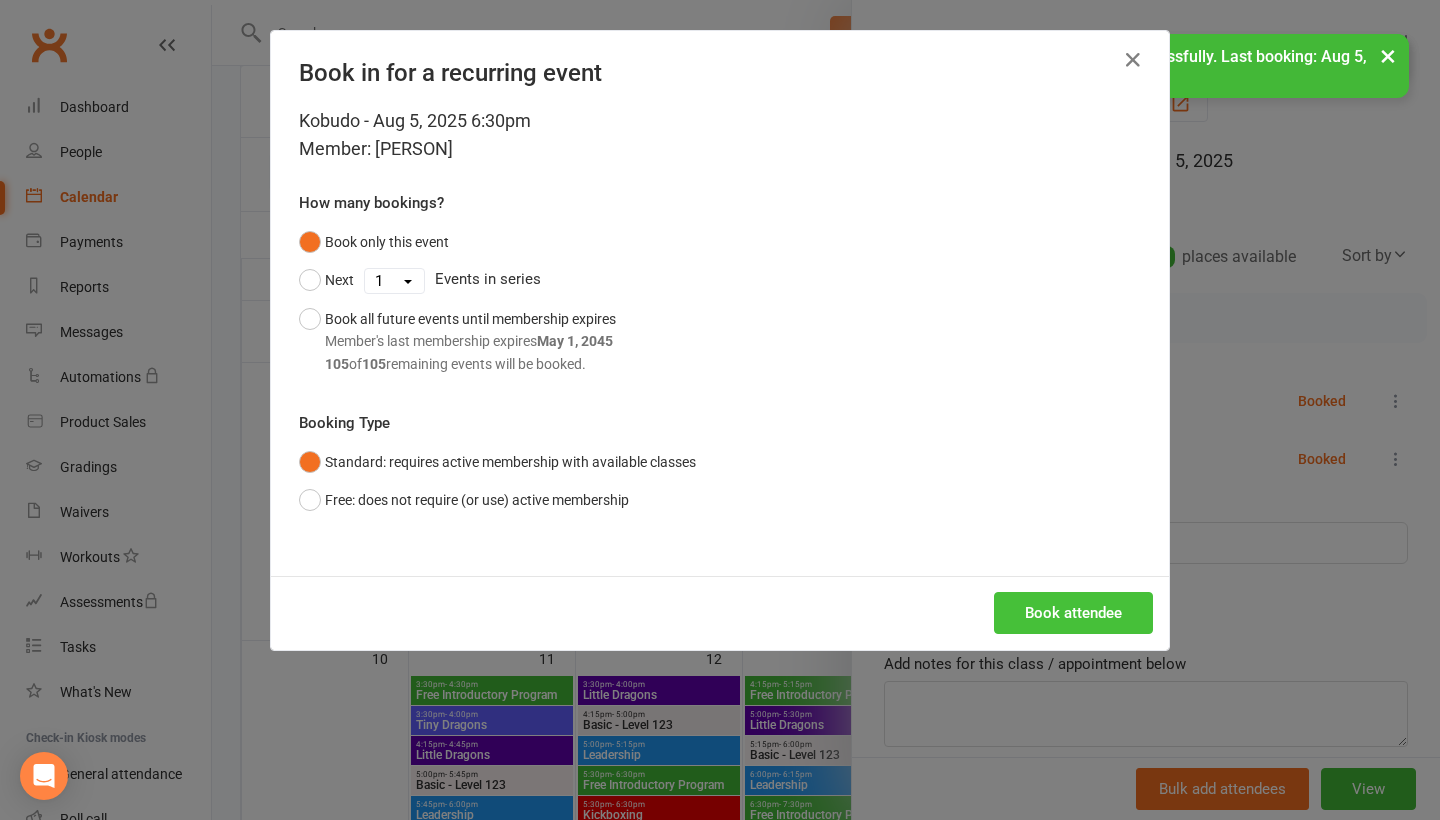 click on "Book attendee" at bounding box center (1073, 613) 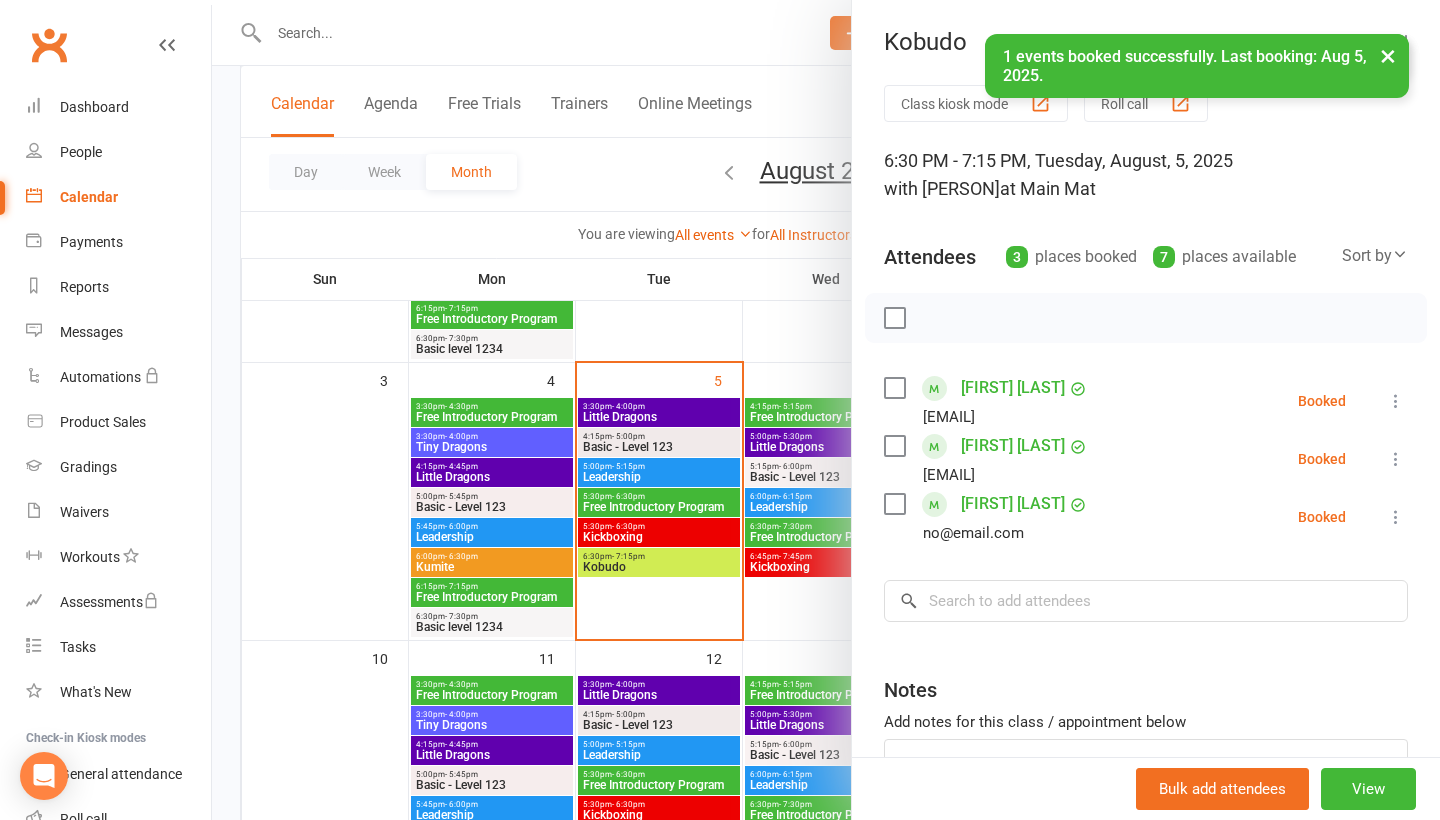 click at bounding box center (1396, 401) 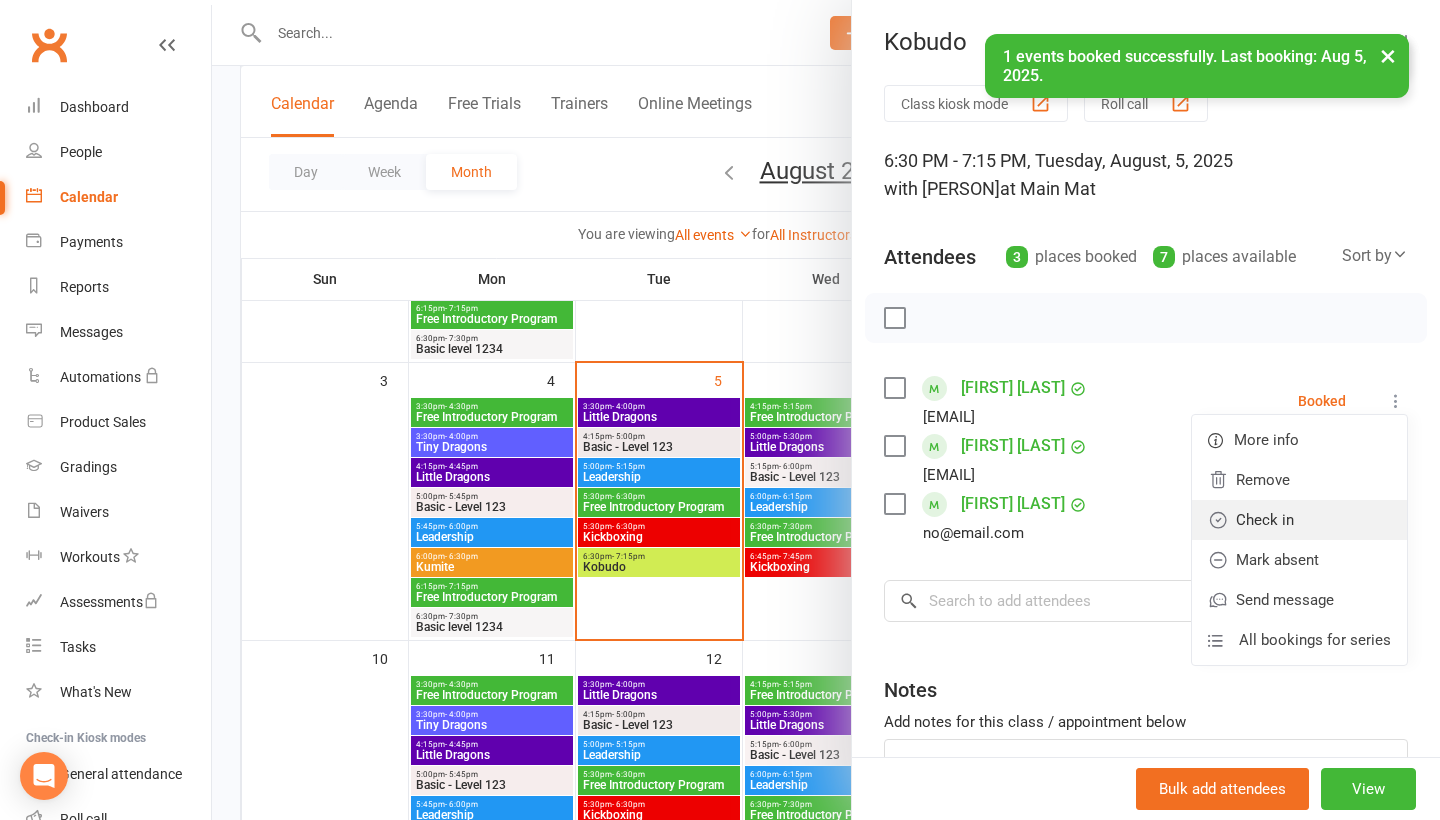 click on "Check in" at bounding box center [1299, 520] 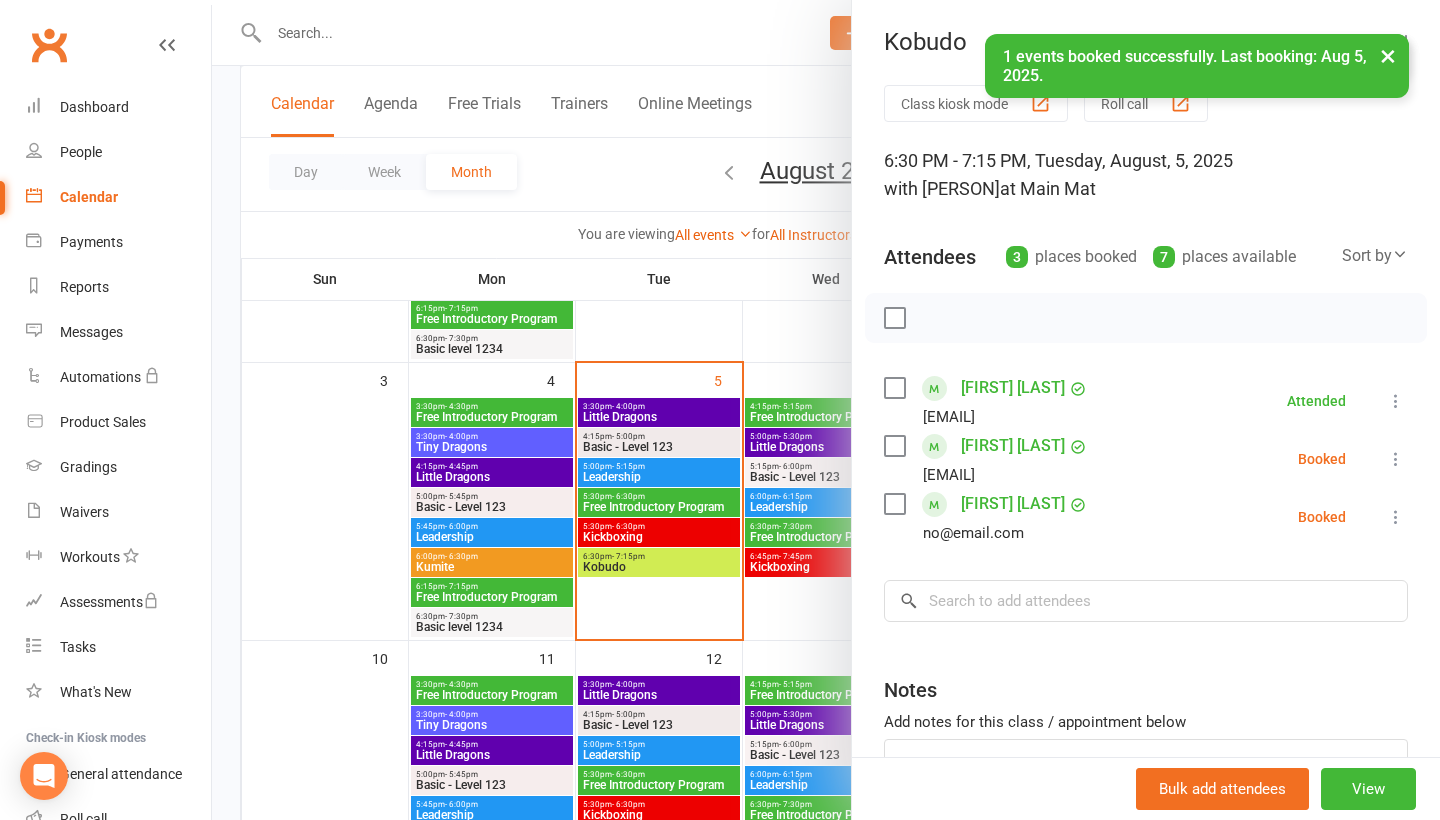 click at bounding box center [1396, 459] 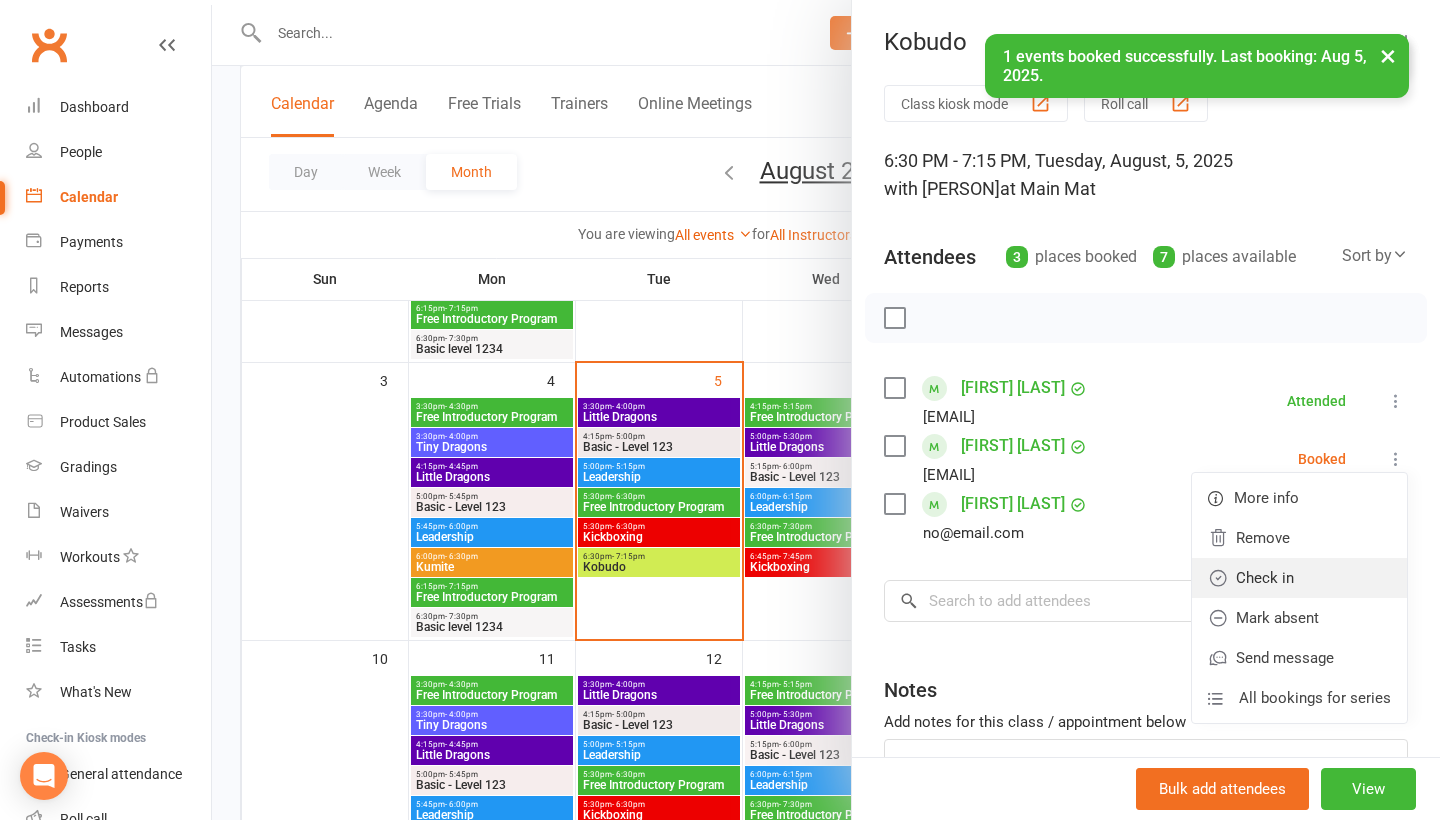 click on "Check in" at bounding box center [1299, 578] 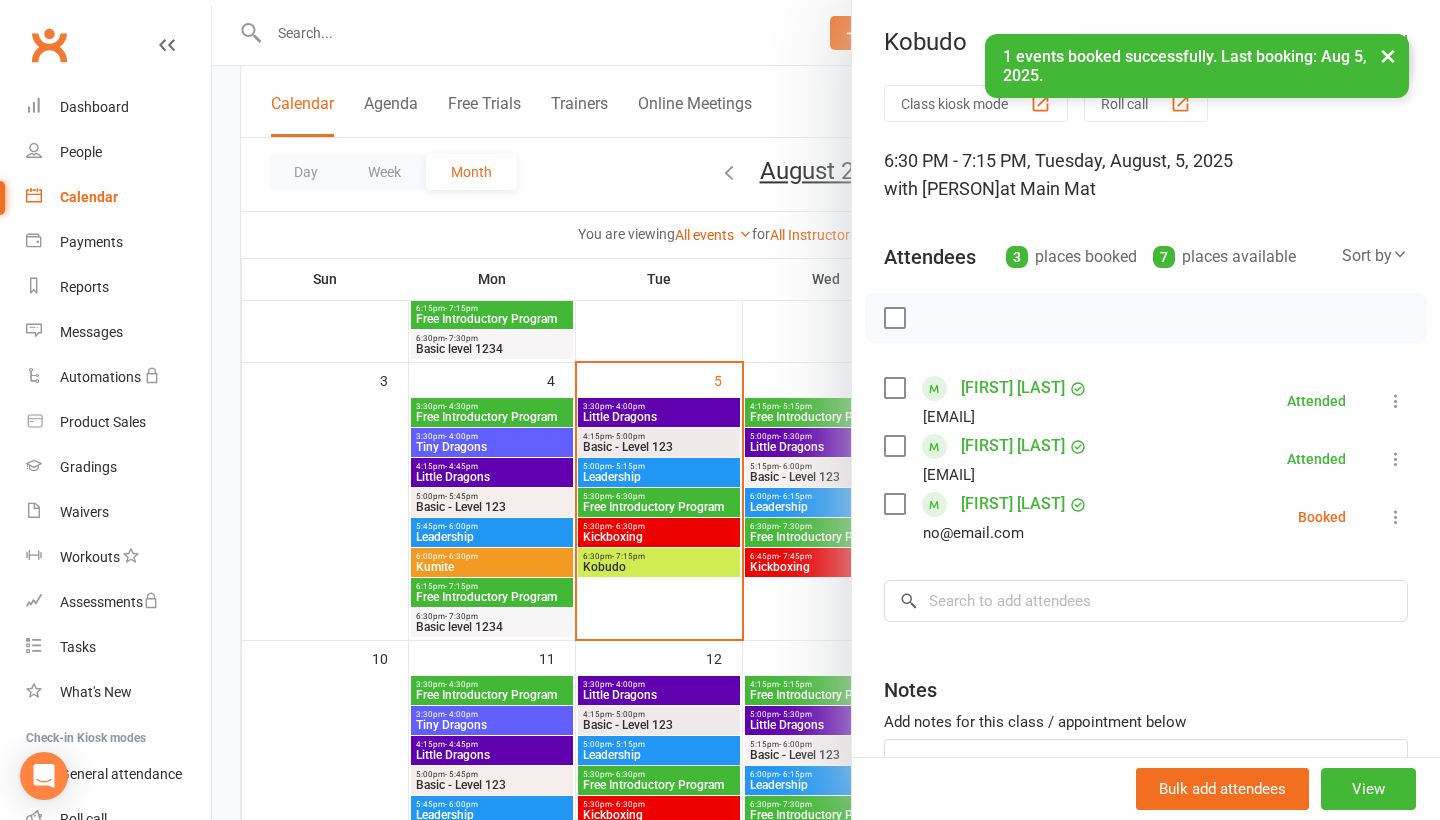 click at bounding box center [1396, 517] 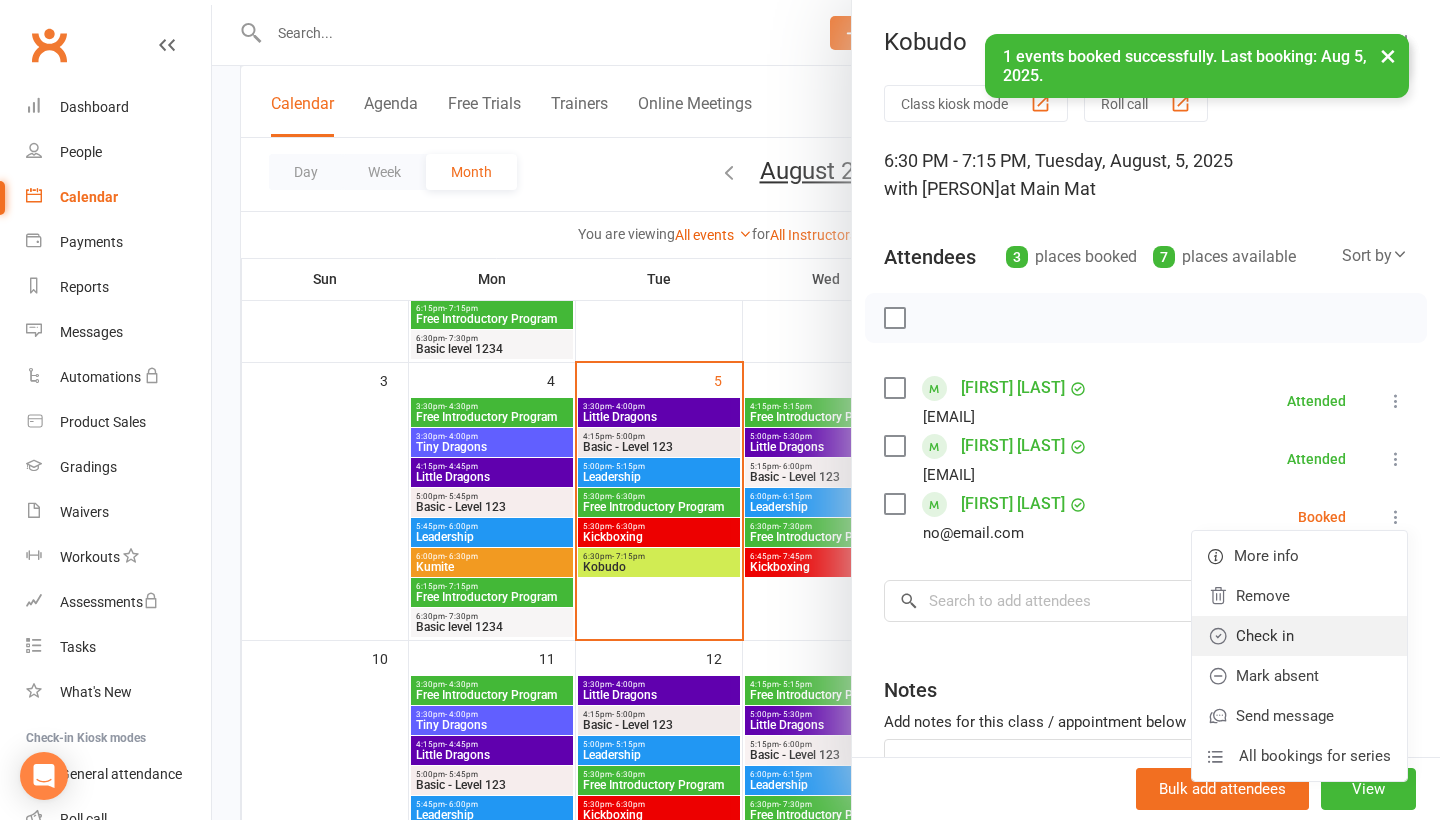 click on "Check in" at bounding box center (1299, 636) 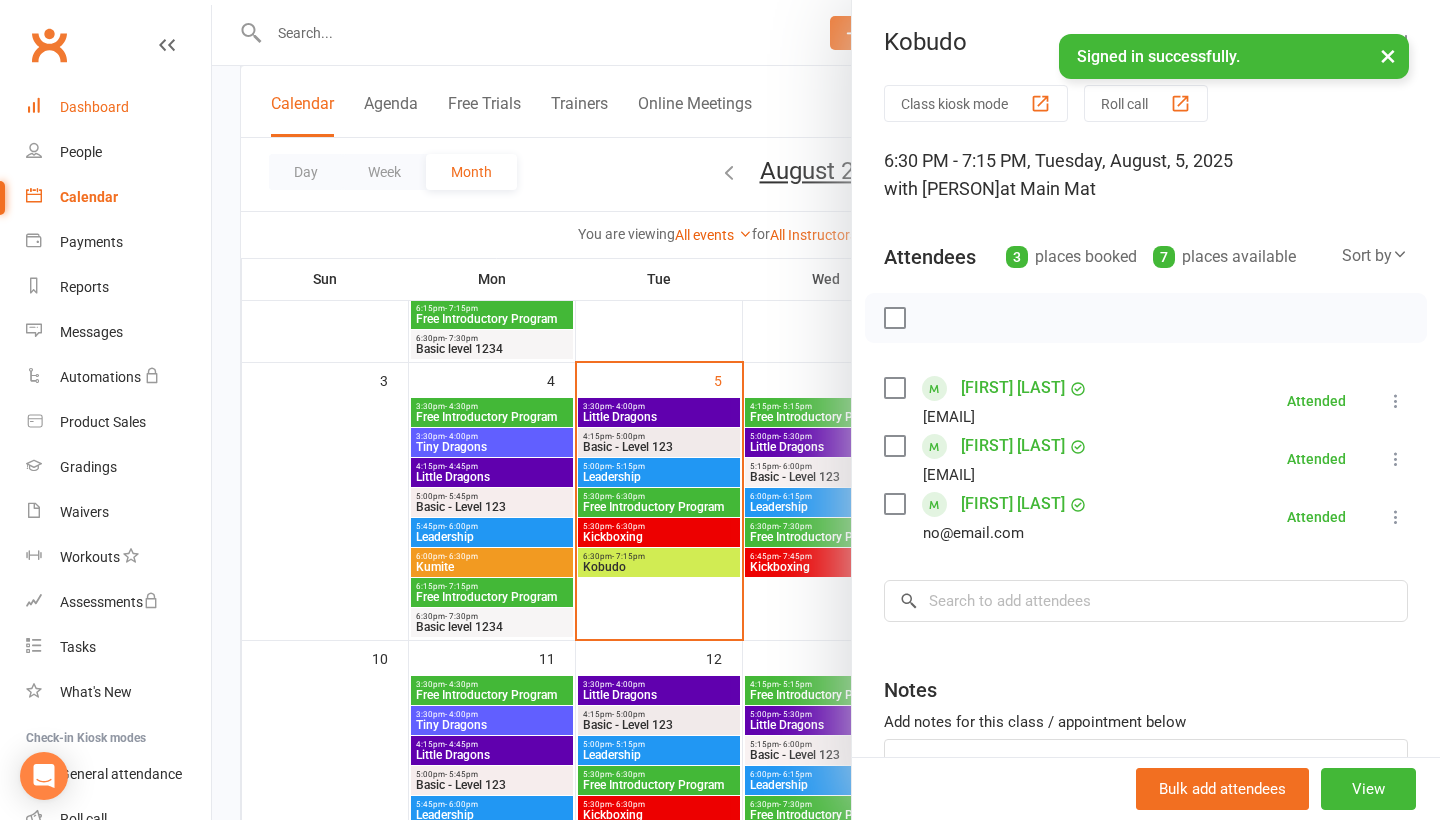 click on "Dashboard" at bounding box center (94, 107) 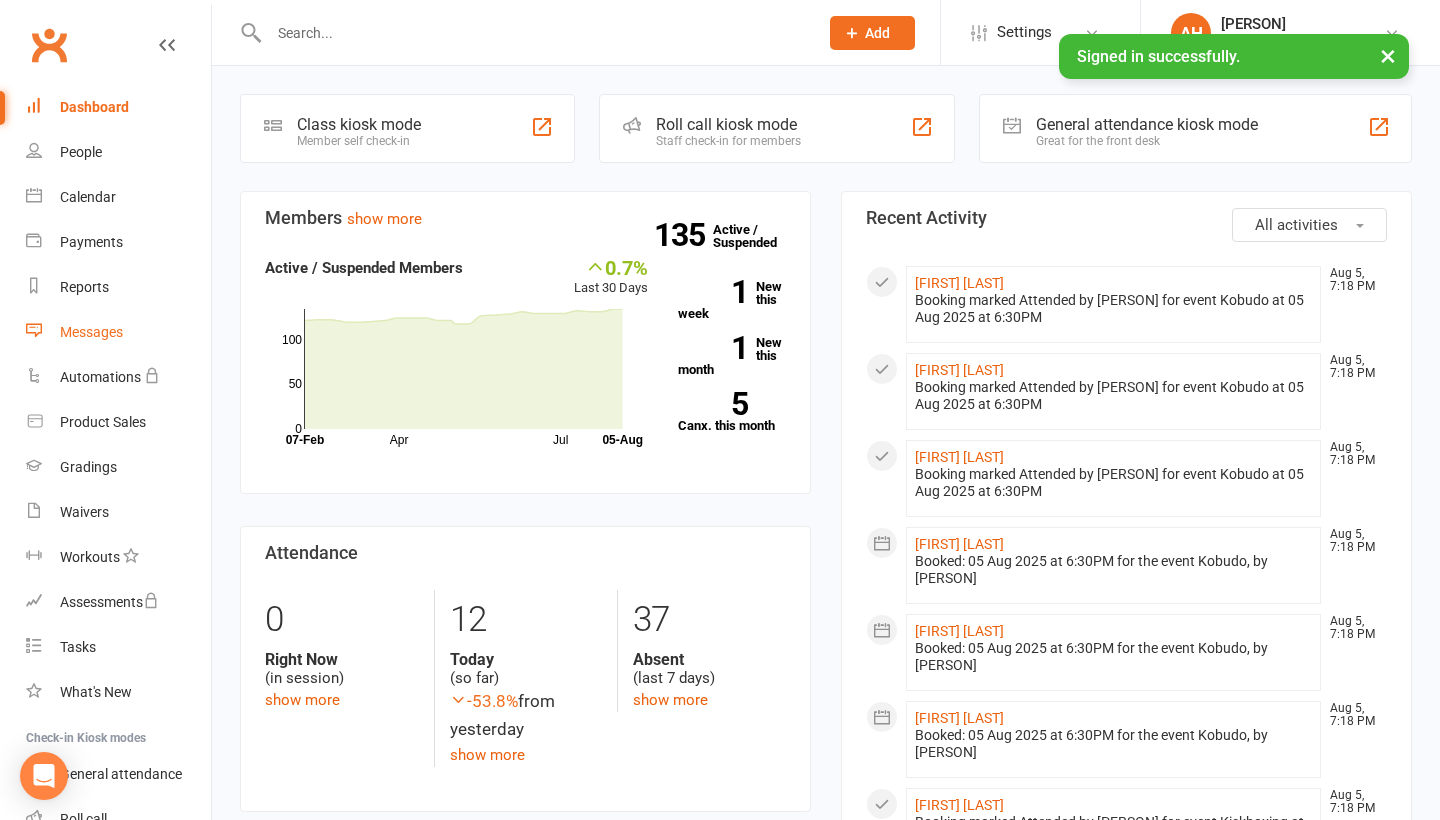 scroll, scrollTop: 0, scrollLeft: 0, axis: both 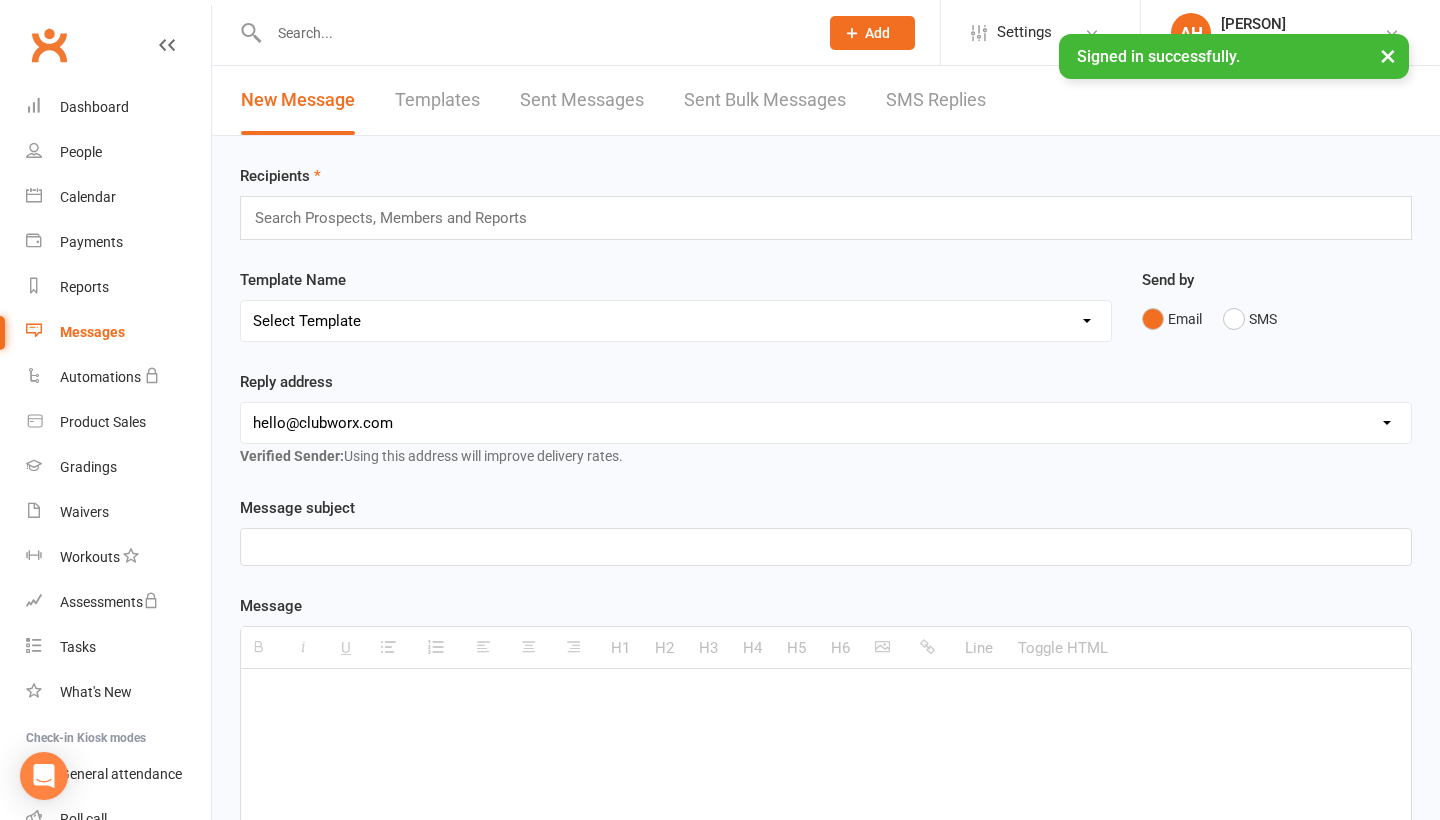 click on "New Message Templates Sent Messages Sent Bulk Messages SMS Replies" at bounding box center [613, 100] 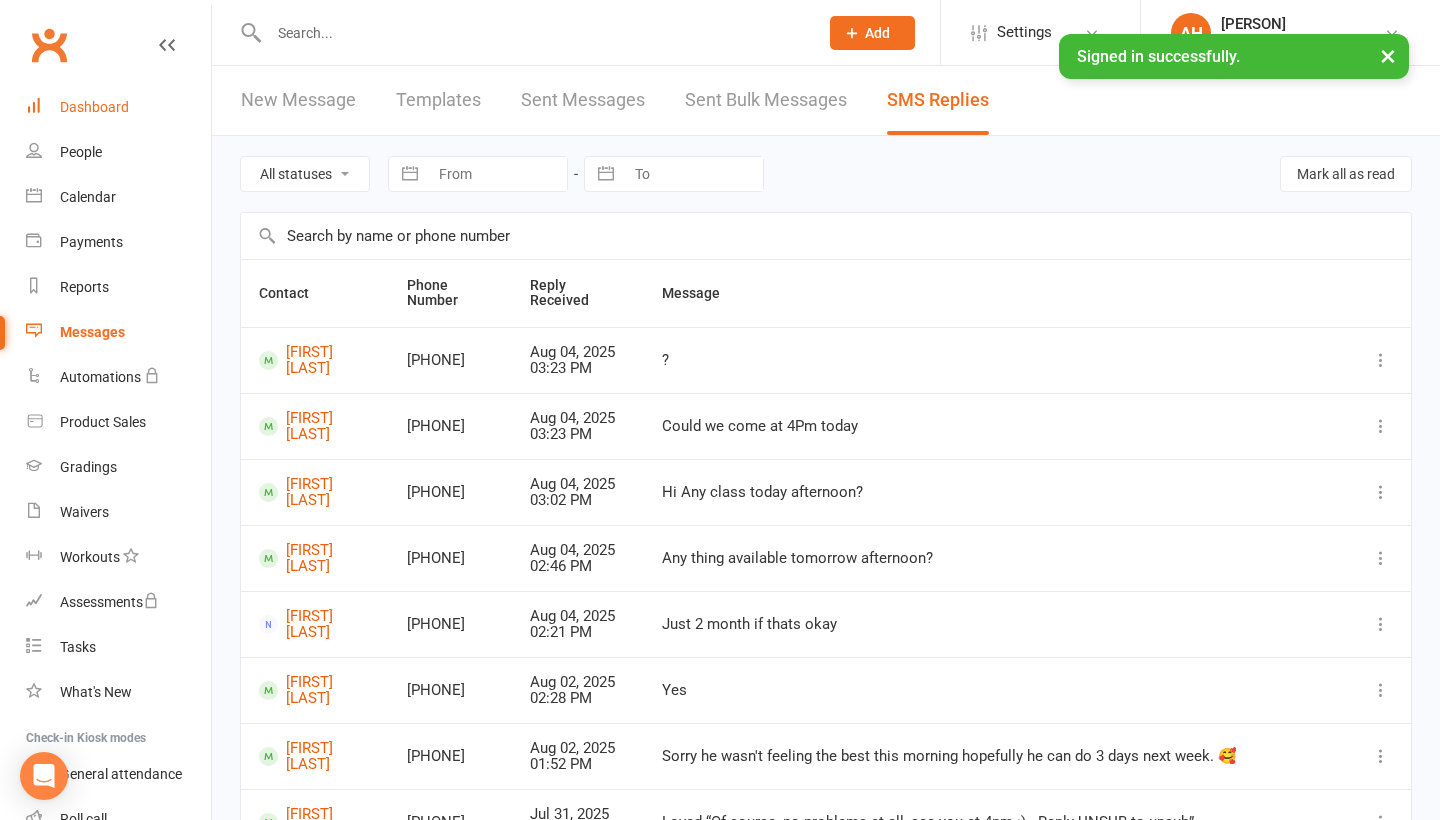 click on "Dashboard" at bounding box center [118, 107] 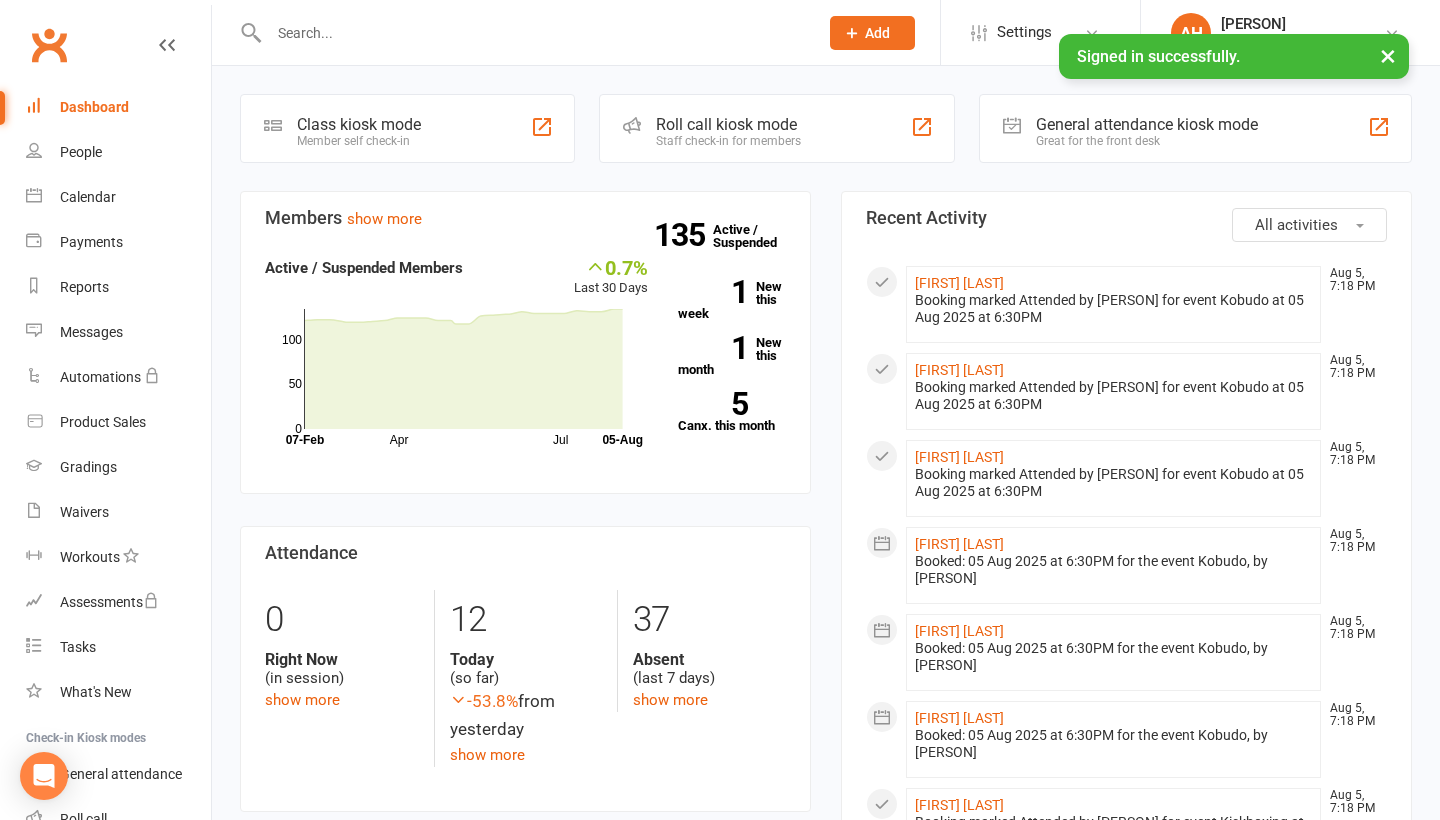 click on "×" at bounding box center (1388, 55) 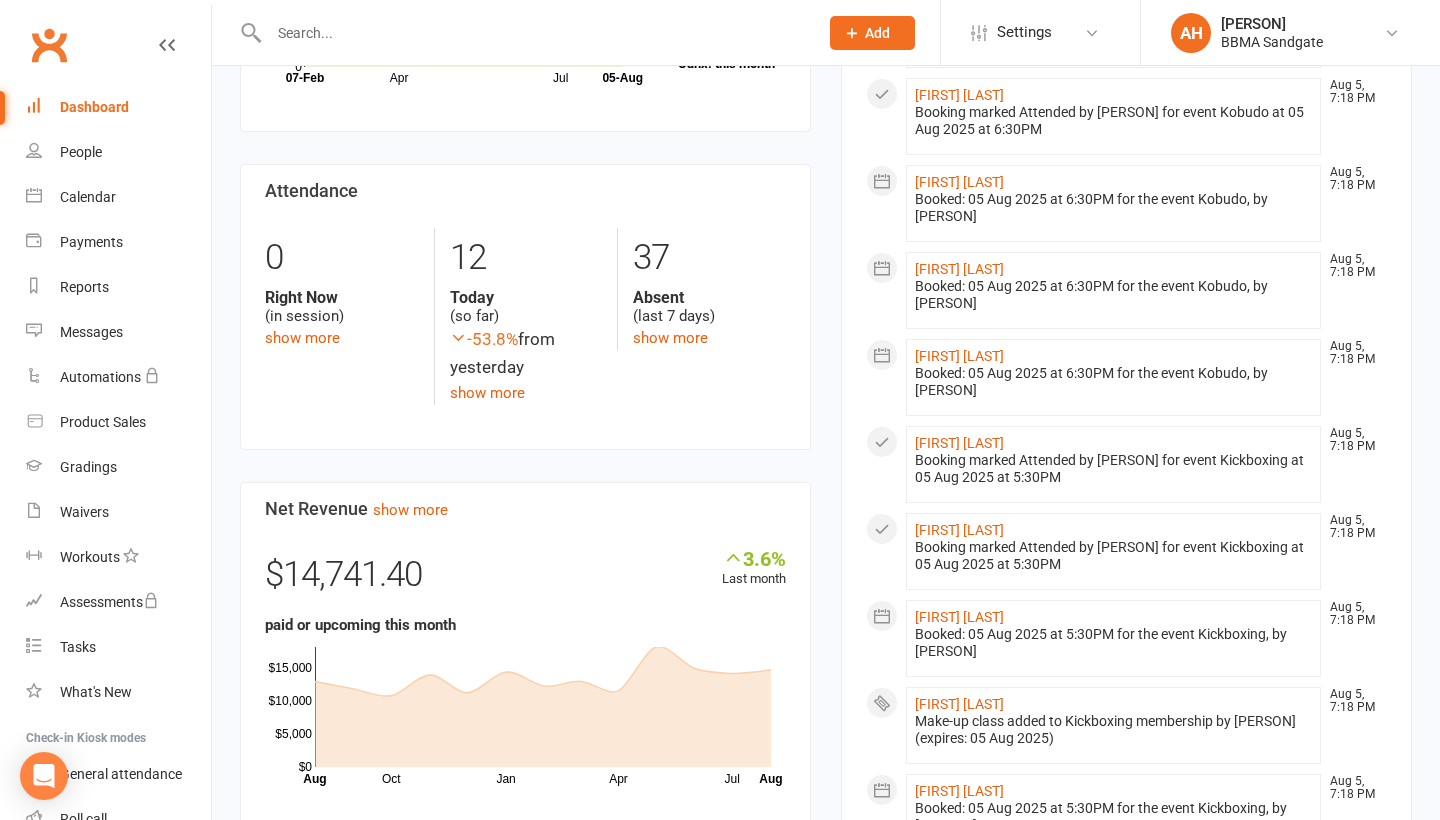 scroll, scrollTop: 361, scrollLeft: 0, axis: vertical 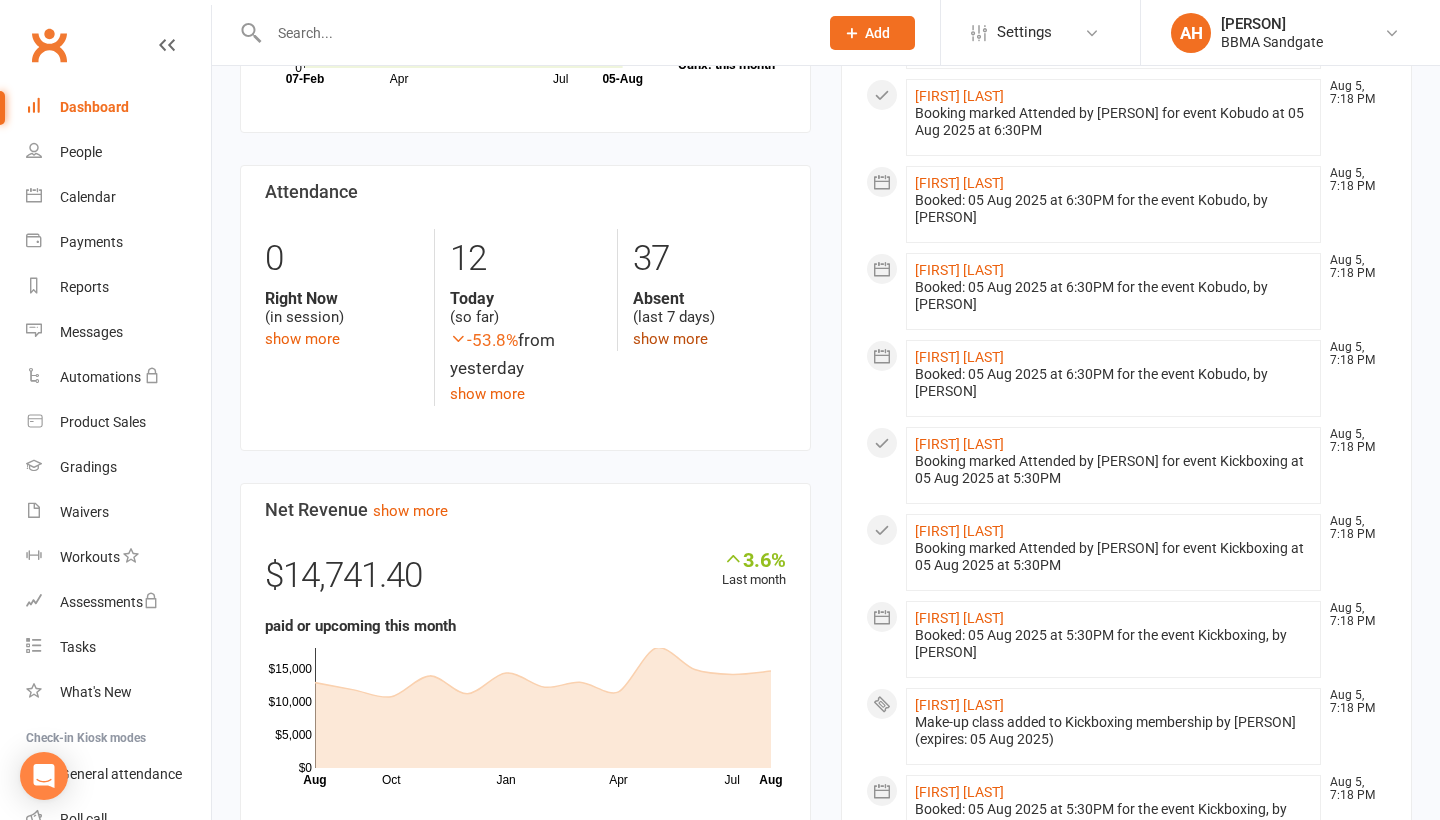 click on "show more" 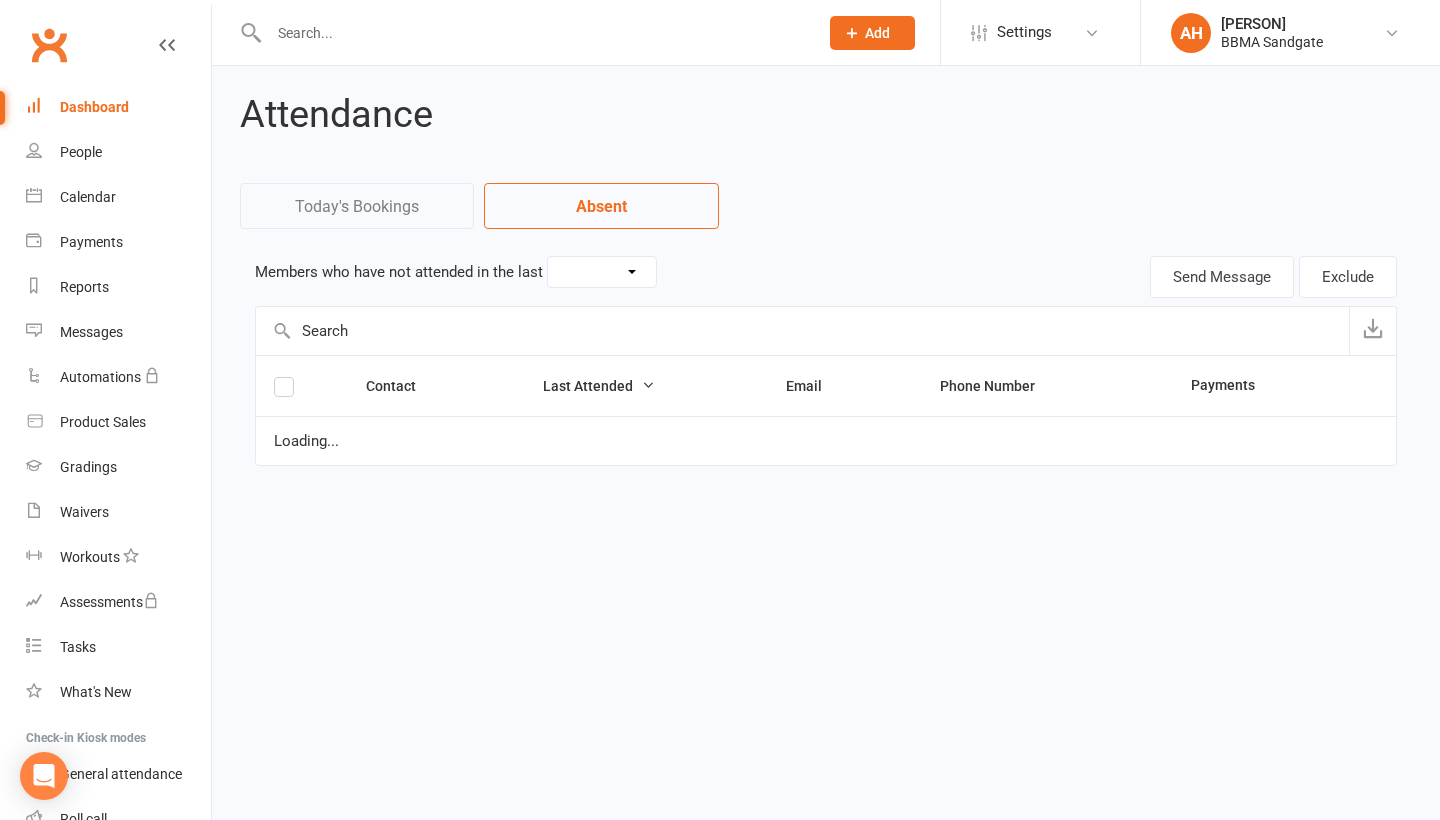 scroll, scrollTop: 0, scrollLeft: 0, axis: both 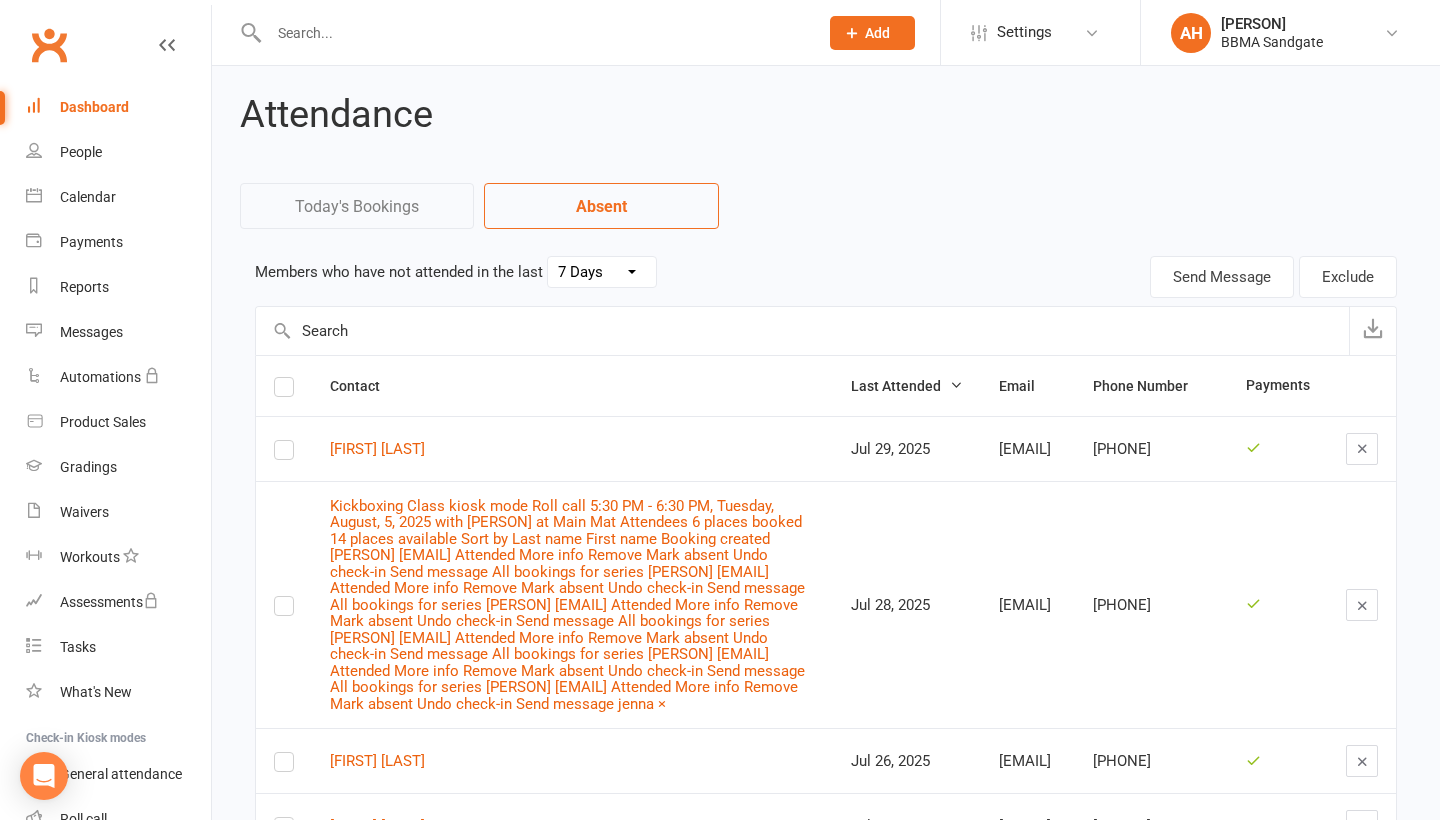 click on "Dashboard" at bounding box center (118, 107) 